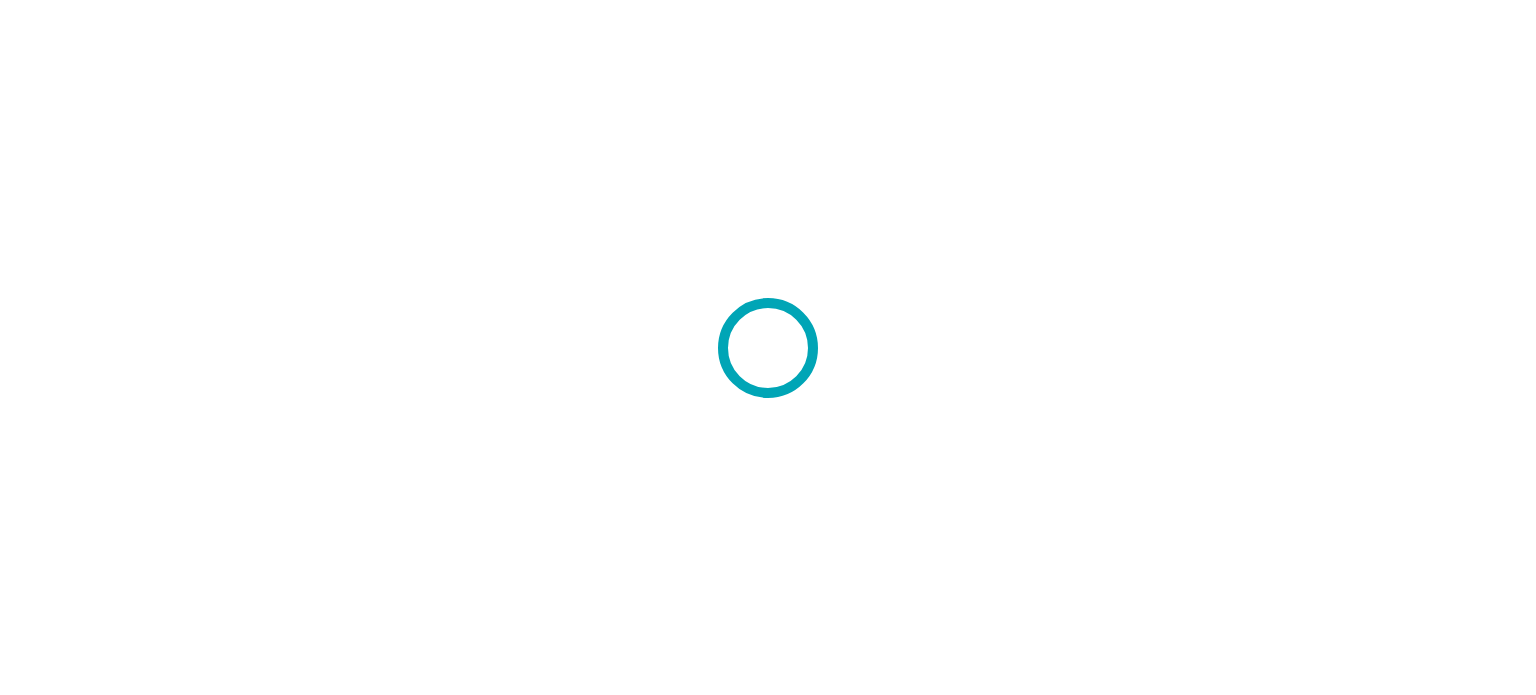 scroll, scrollTop: 0, scrollLeft: 0, axis: both 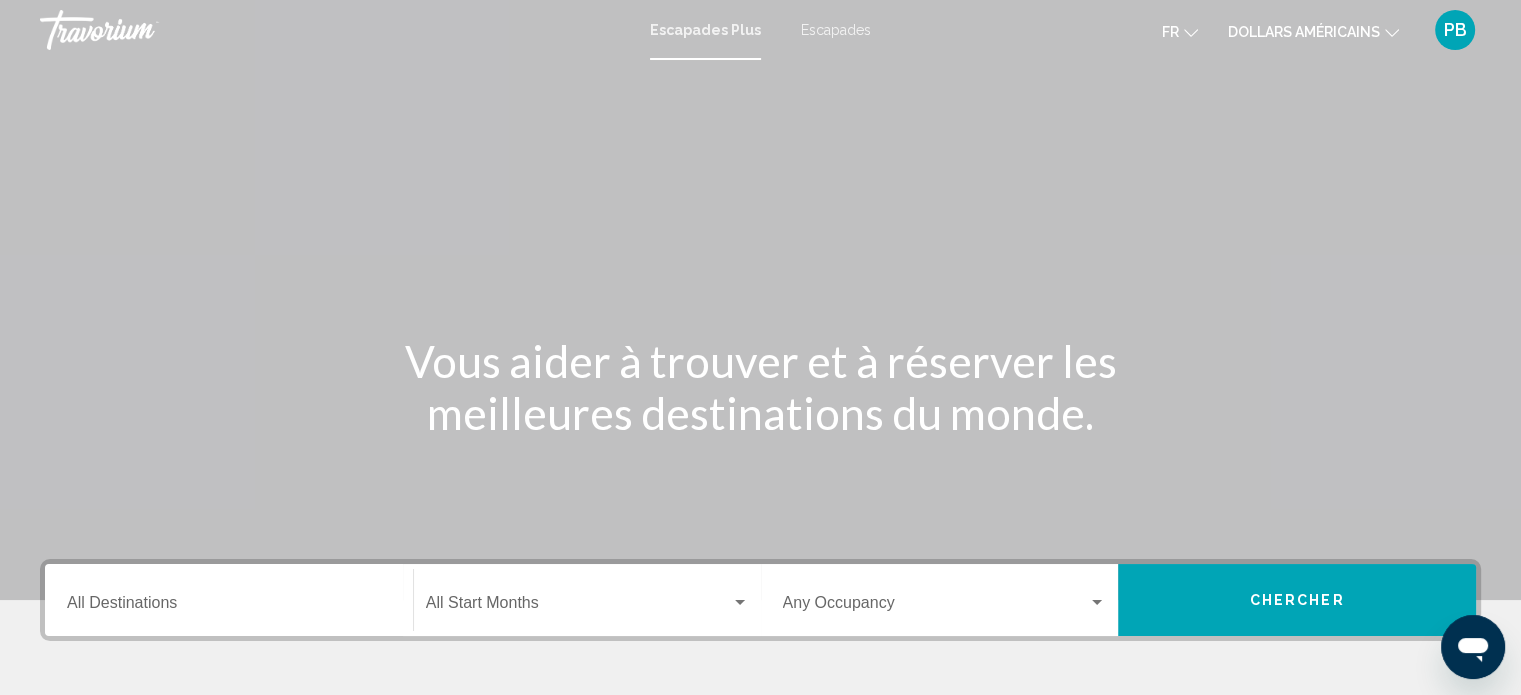 click on "Escapades" at bounding box center (836, 30) 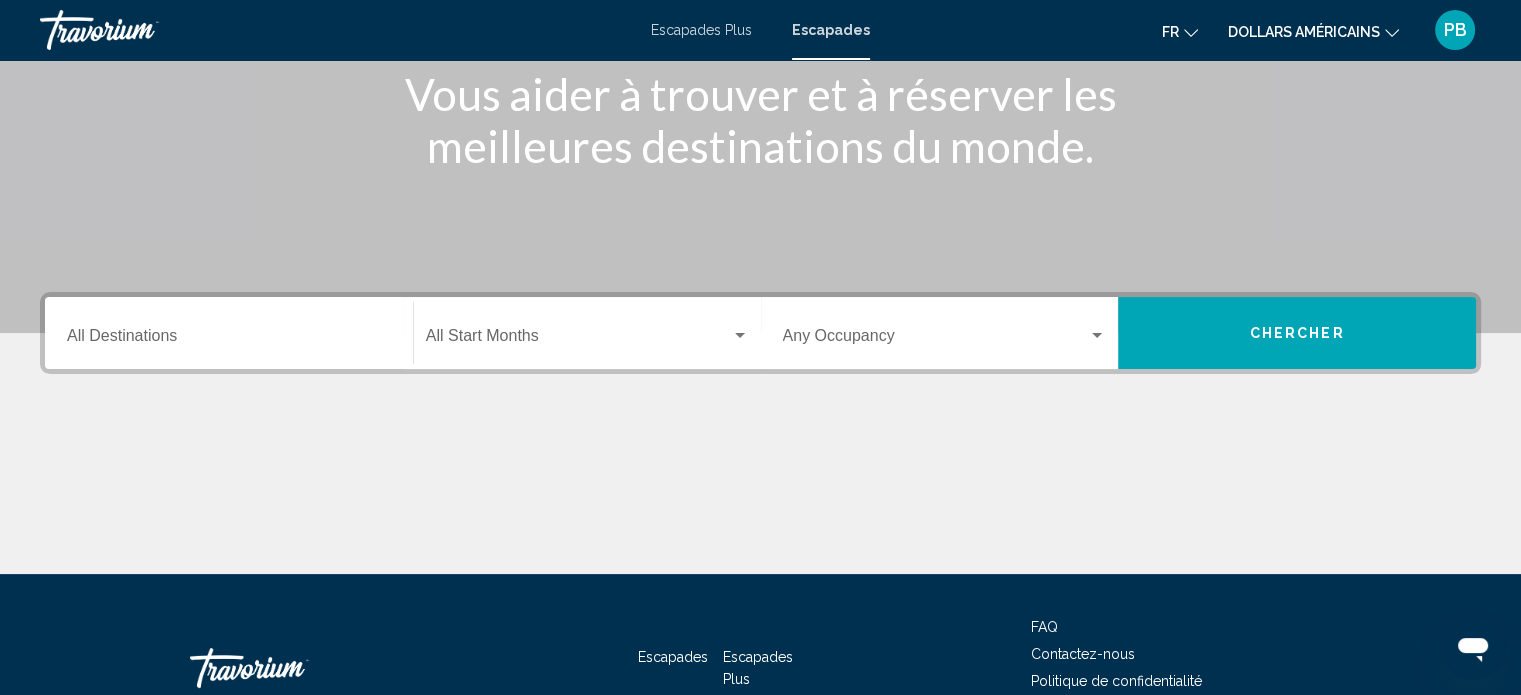 scroll, scrollTop: 300, scrollLeft: 0, axis: vertical 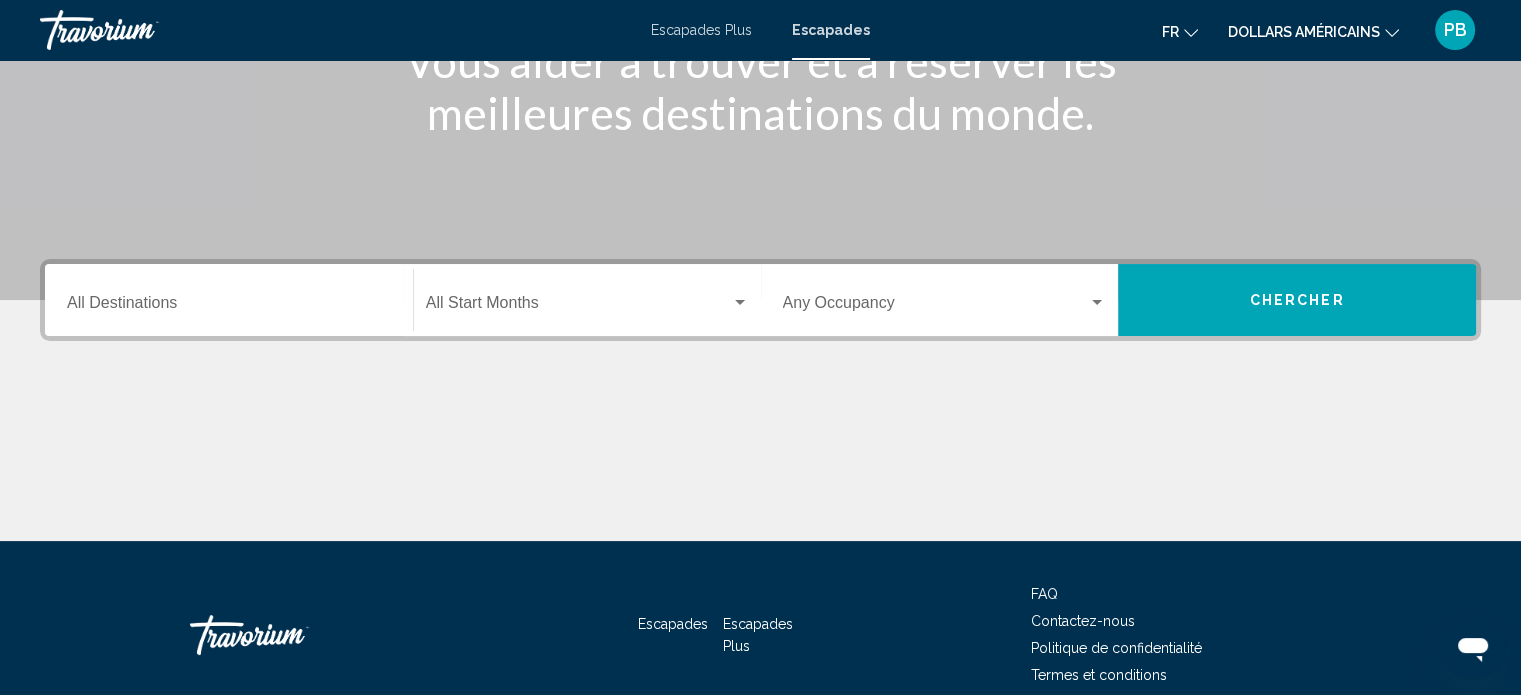 click on "Escapades" at bounding box center (673, 624) 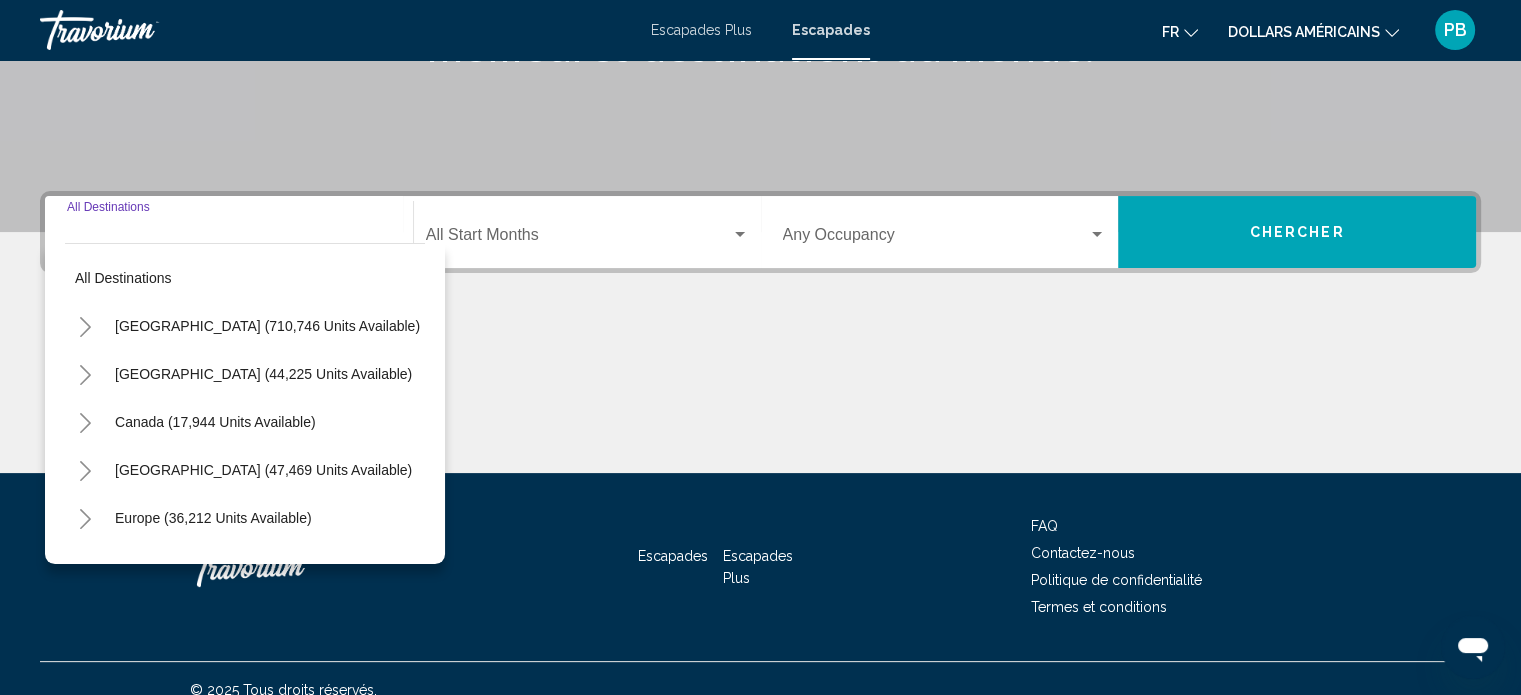 scroll, scrollTop: 390, scrollLeft: 0, axis: vertical 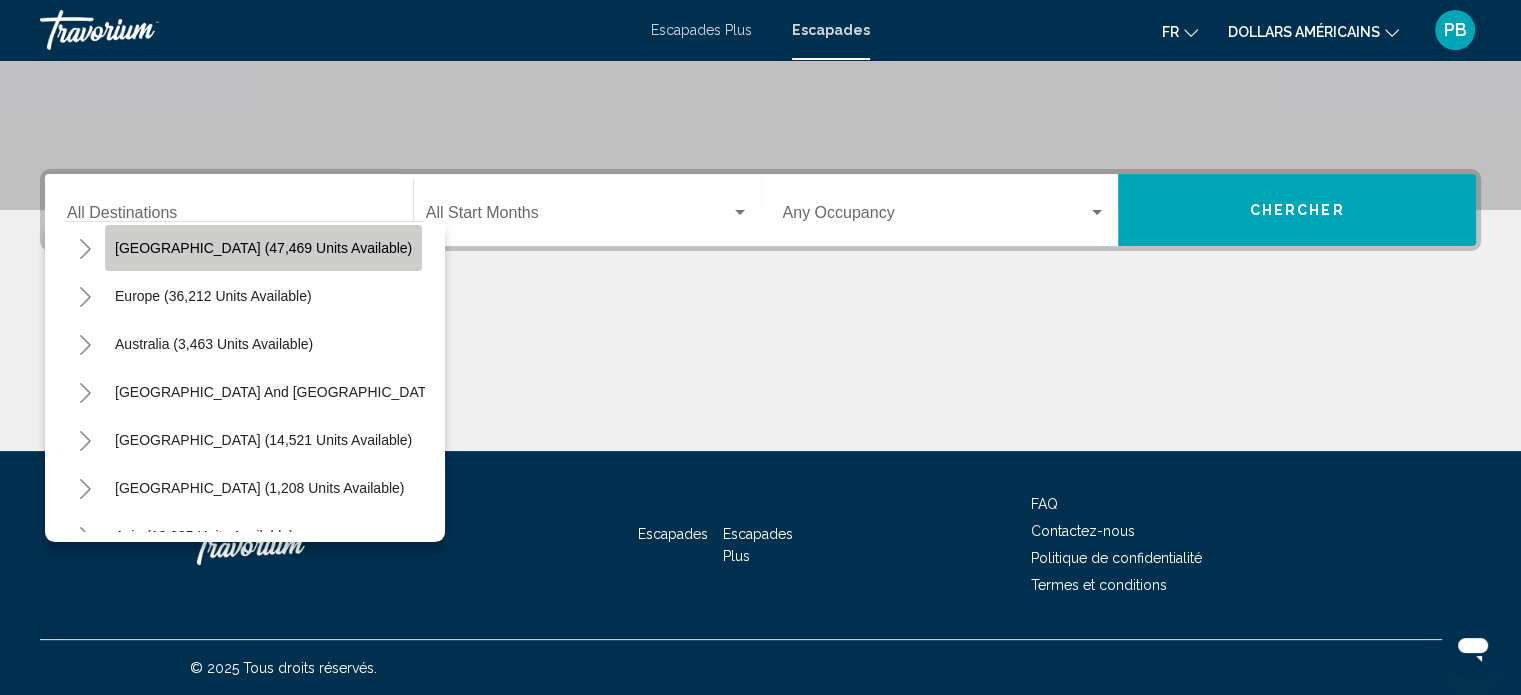 click on "[GEOGRAPHIC_DATA] (47,469 units available)" 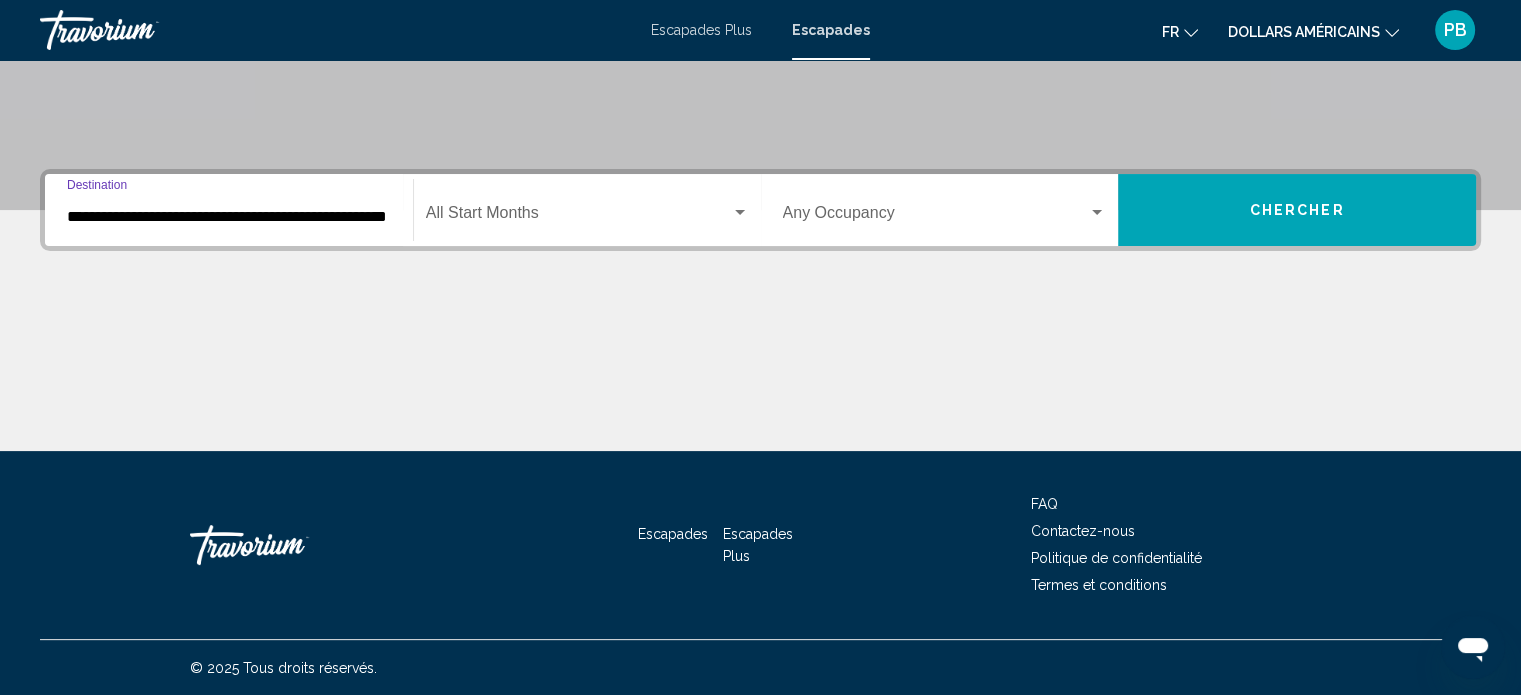 click on "Start Month All Start Months" 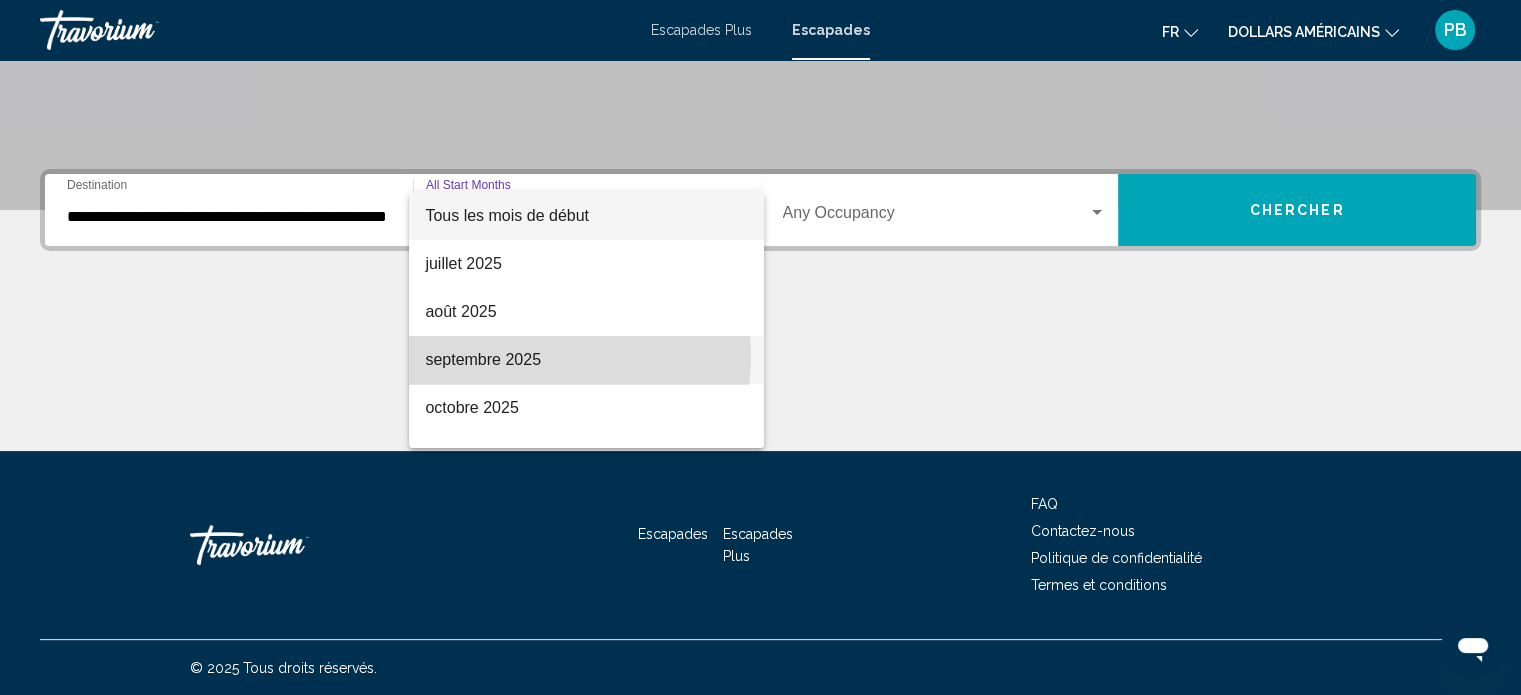 click on "septembre 2025" at bounding box center (483, 359) 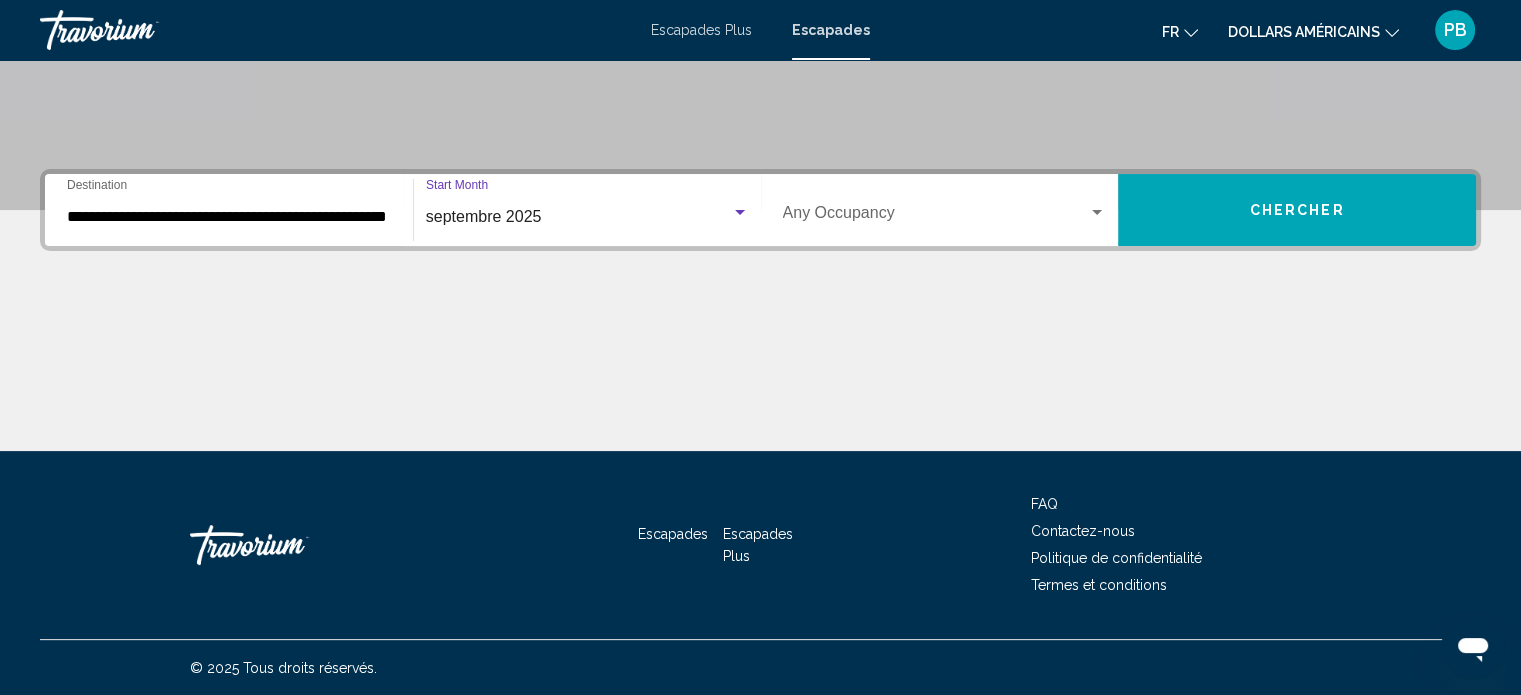 click at bounding box center (936, 217) 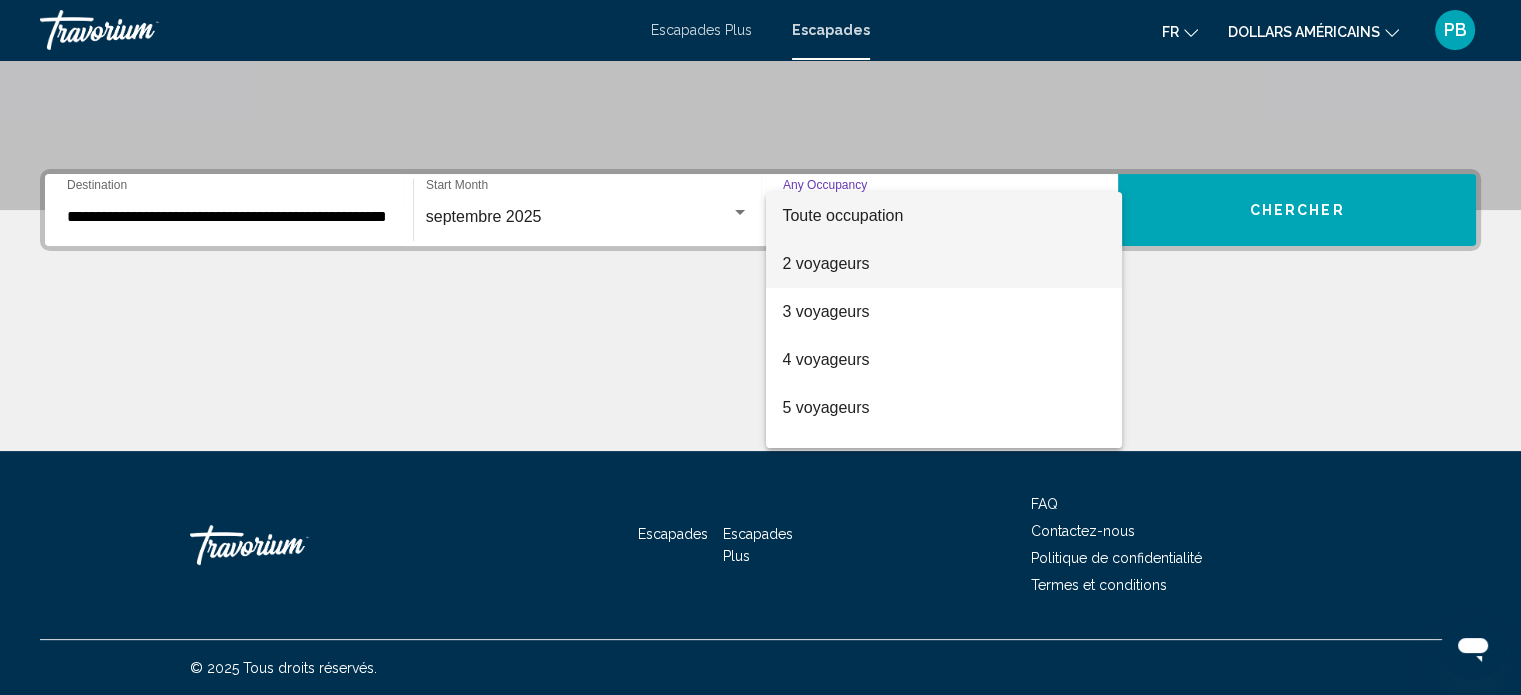 click on "2 voyageurs" at bounding box center [825, 263] 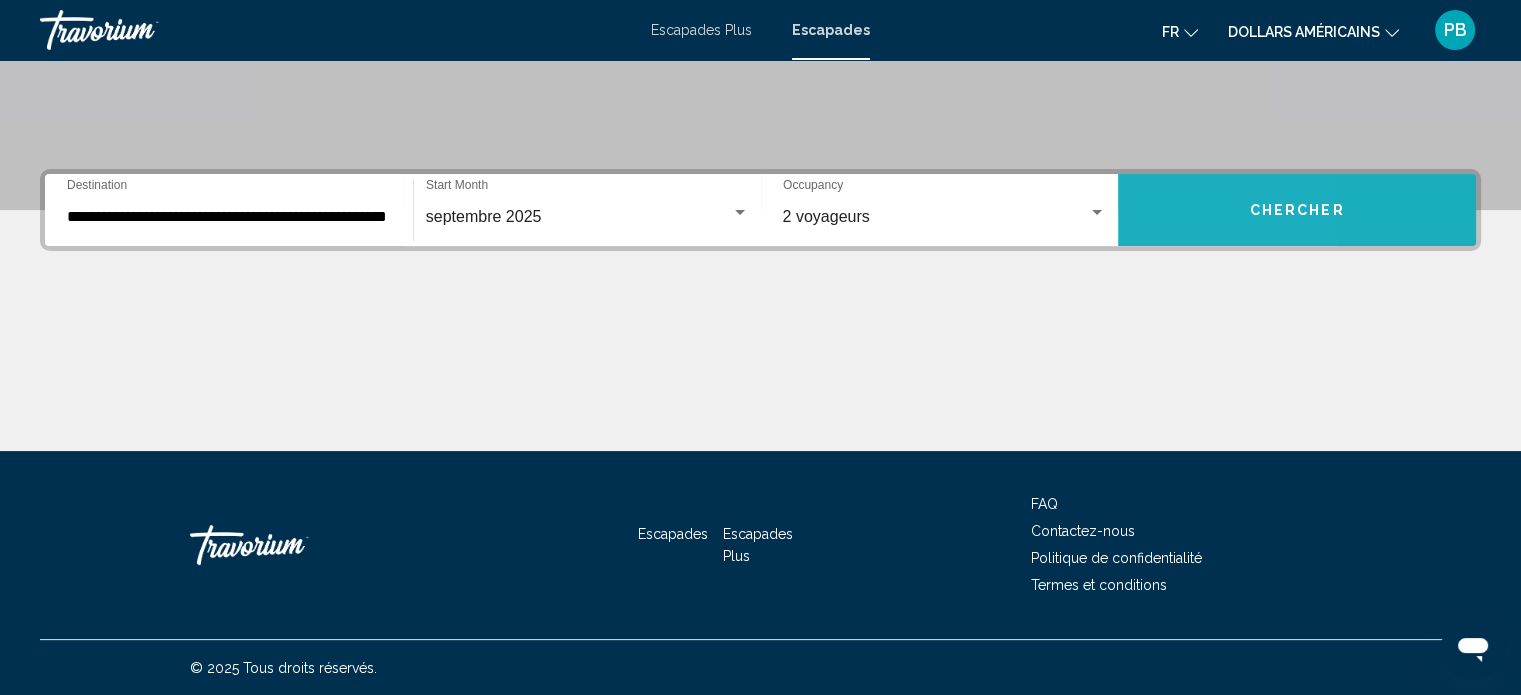 click on "Chercher" at bounding box center (1297, 210) 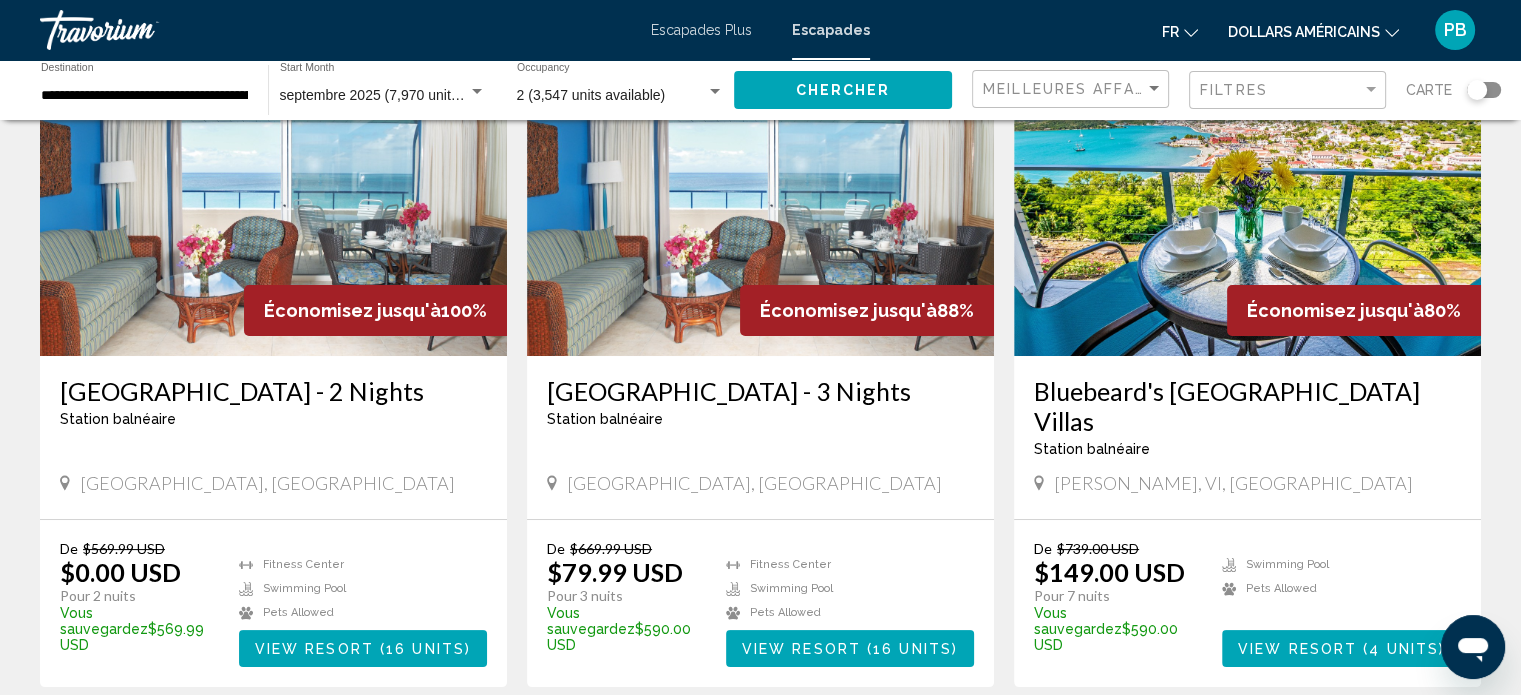 scroll, scrollTop: 200, scrollLeft: 0, axis: vertical 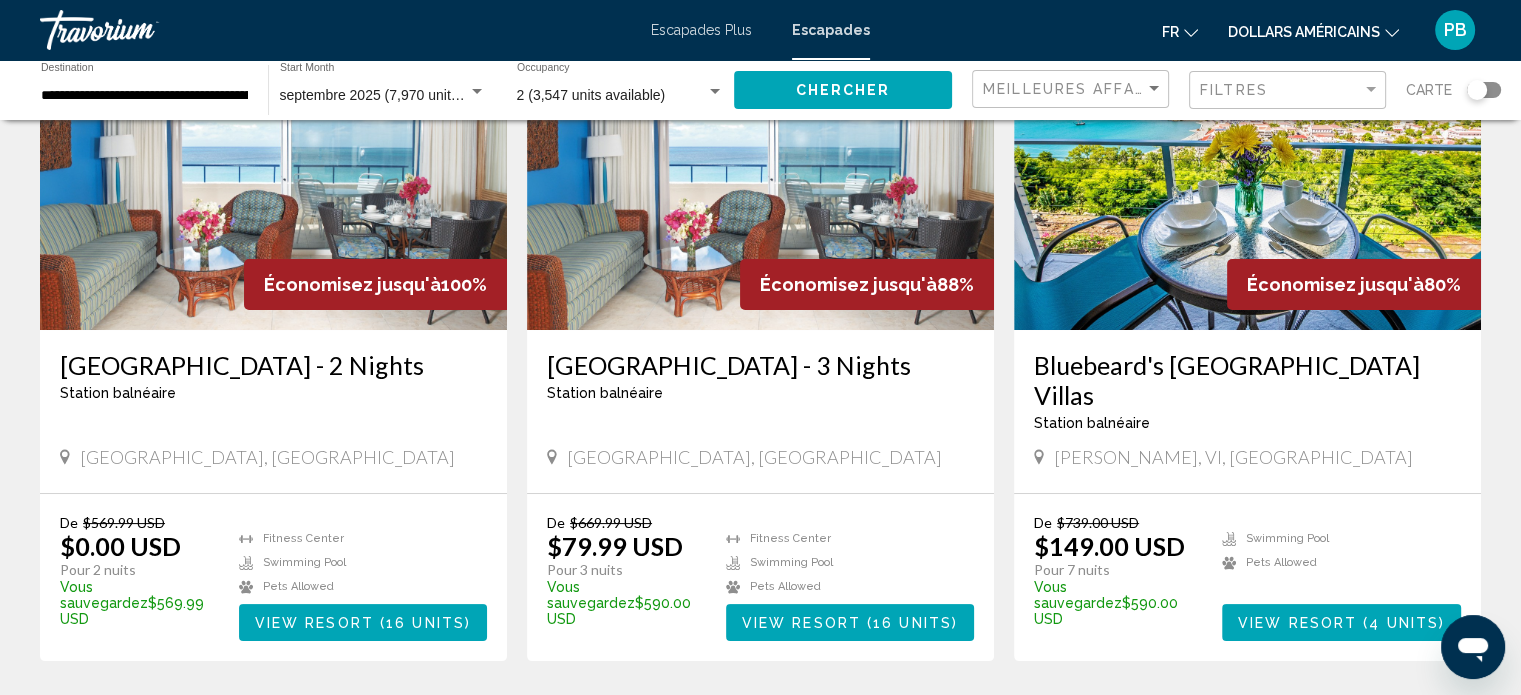 click at bounding box center [1247, 170] 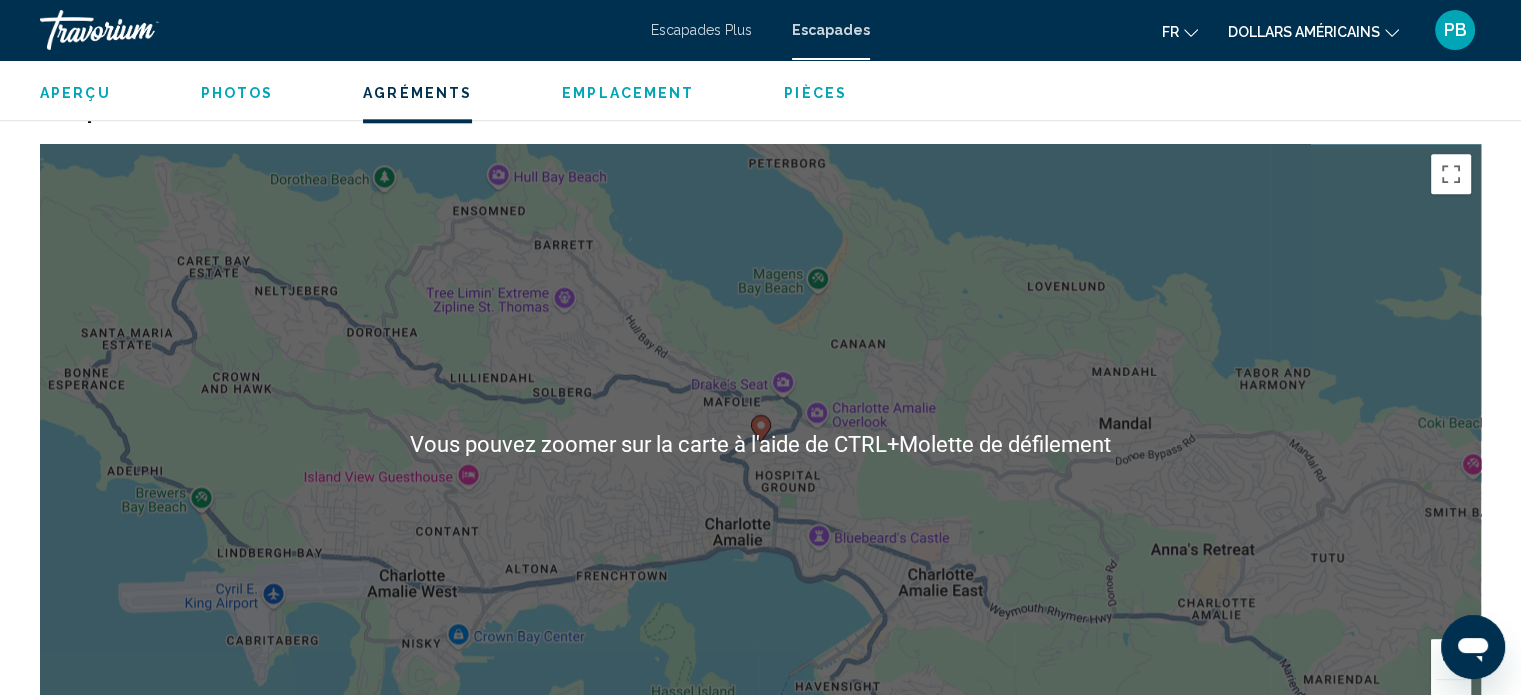 scroll, scrollTop: 2412, scrollLeft: 0, axis: vertical 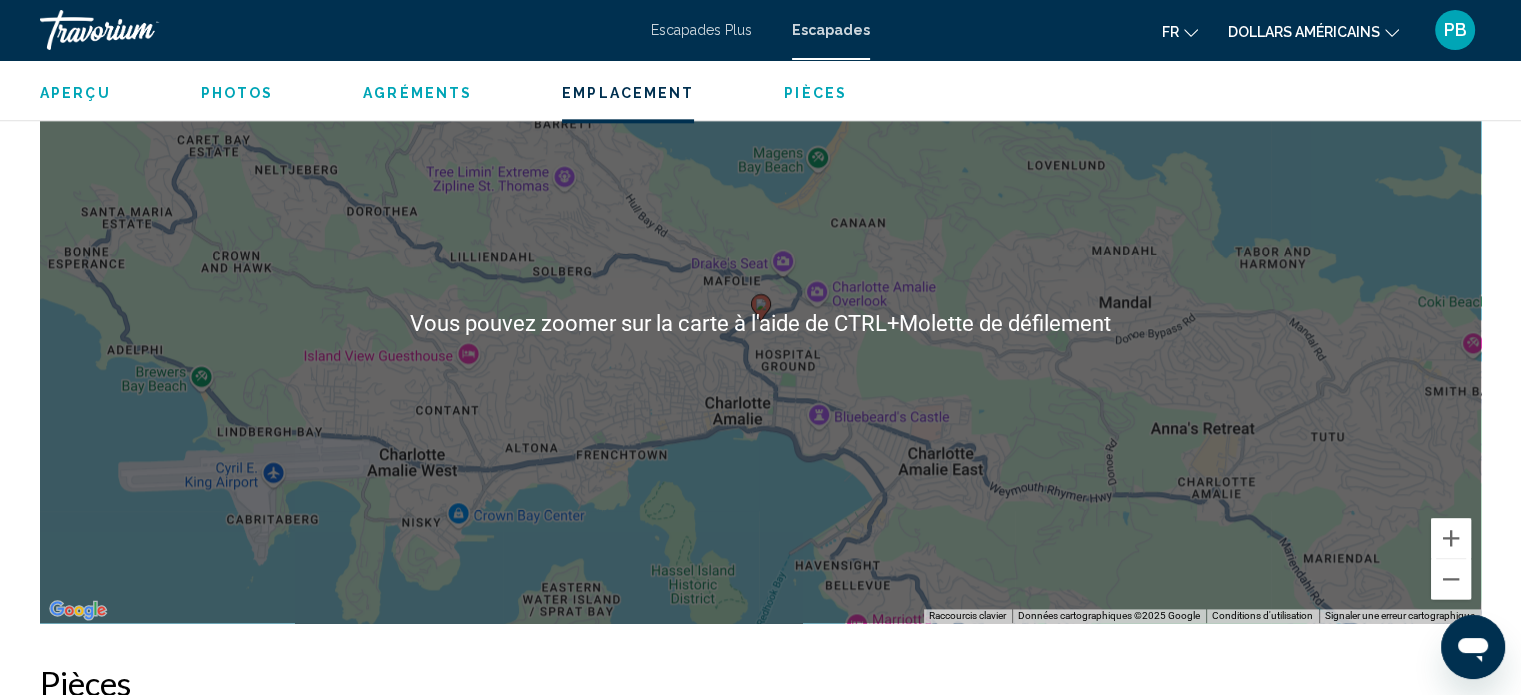 click on "Pour naviguer, appuyez sur les touches fléchées. Pour activer le glissement avec le clavier, appuyez sur Alt+Entrée. Une fois ce mode activé, utilisez les touches fléchées pour déplacer le repère. Pour valider le déplacement, appuyez sur Entrée. Pour annuler, appuyez sur Échap." at bounding box center (760, 323) 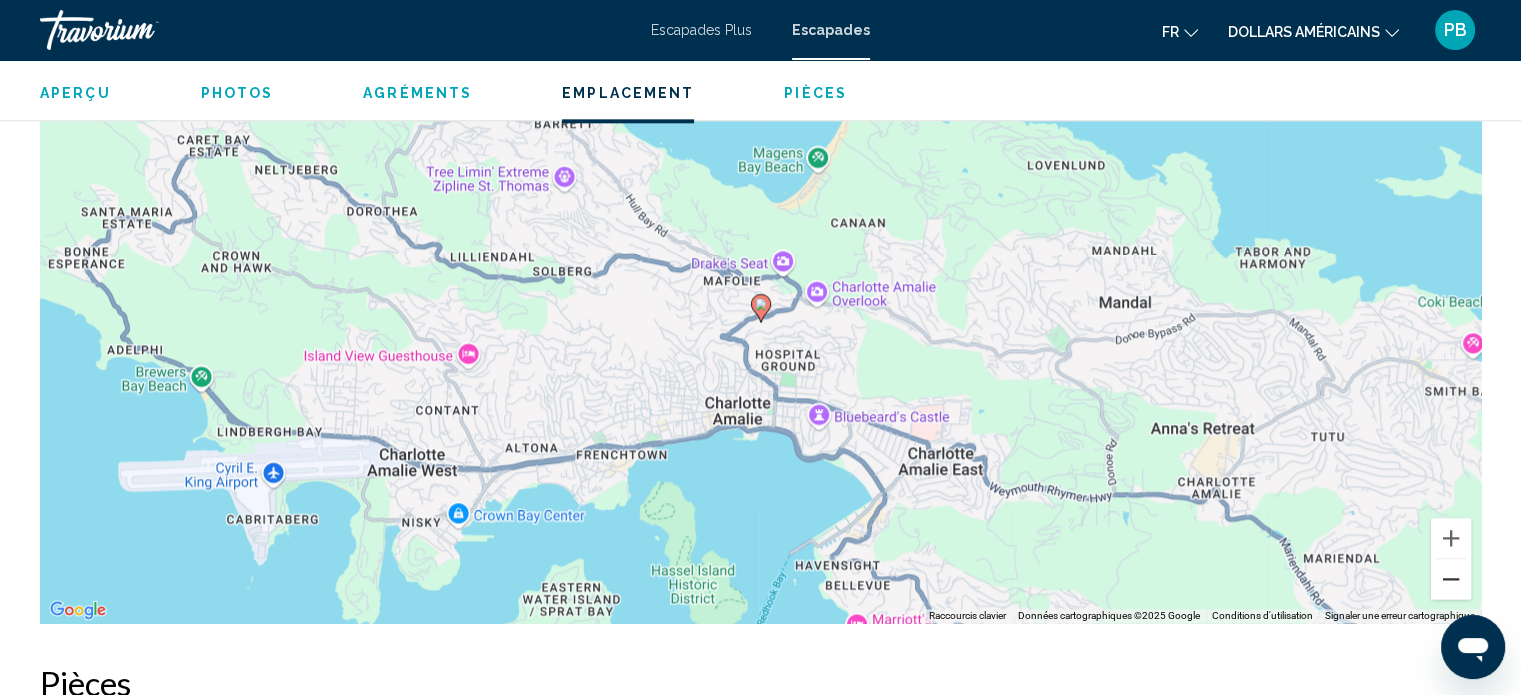 click at bounding box center [1451, 579] 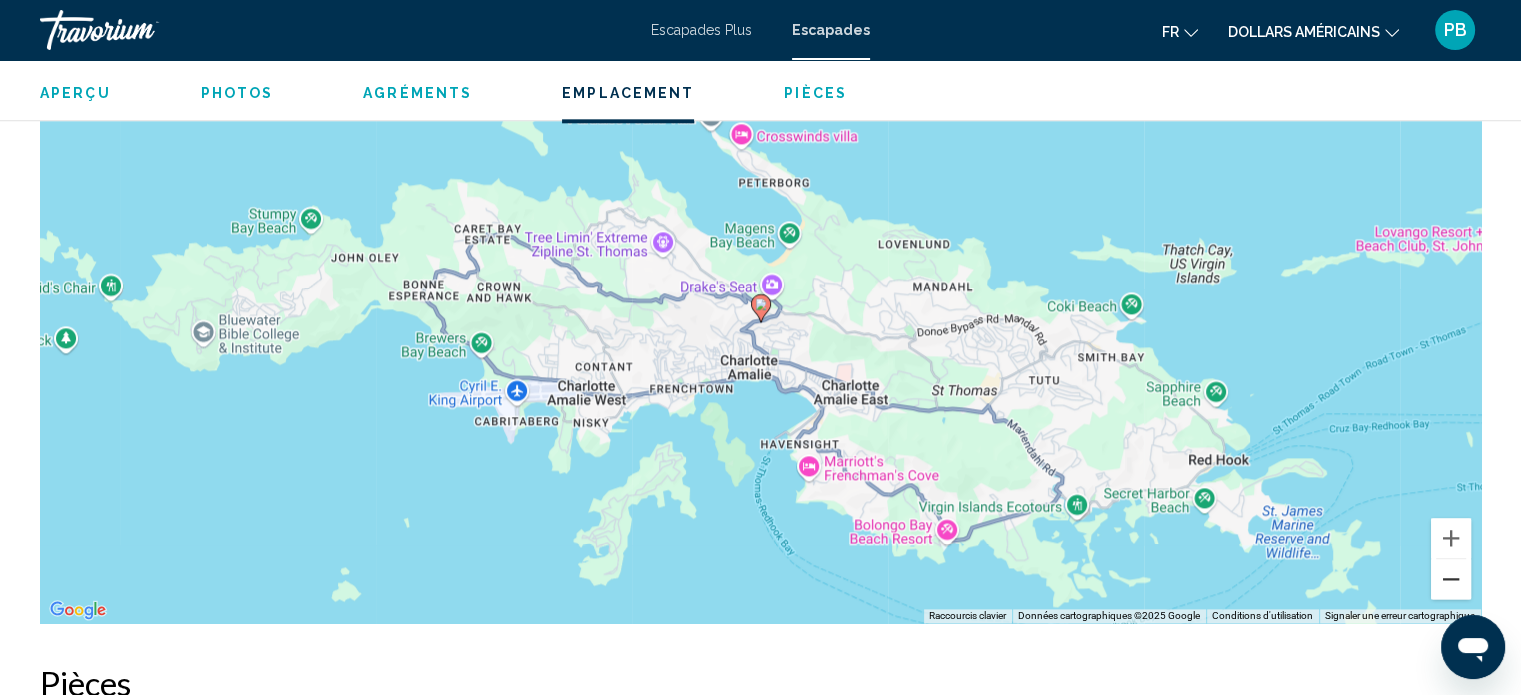 click at bounding box center [1451, 579] 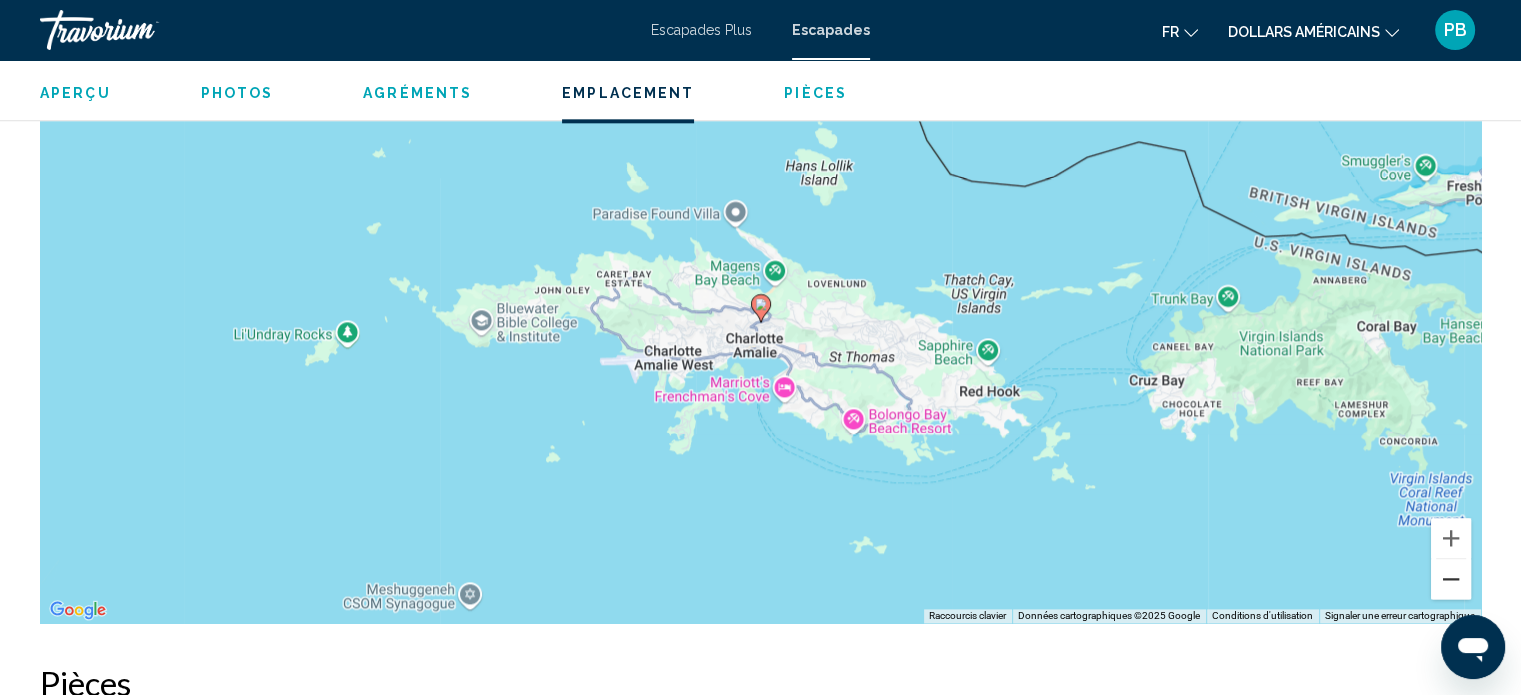 click at bounding box center (1451, 579) 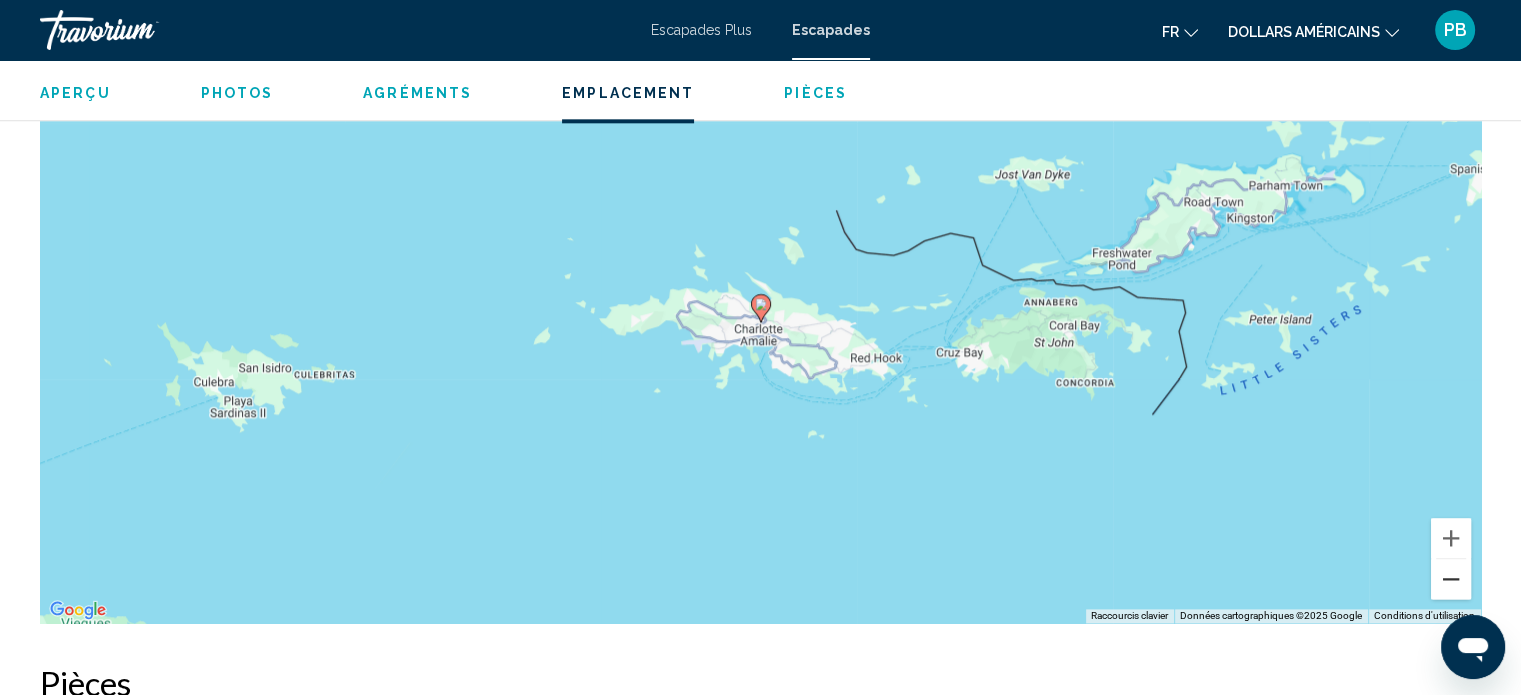 click at bounding box center (1451, 579) 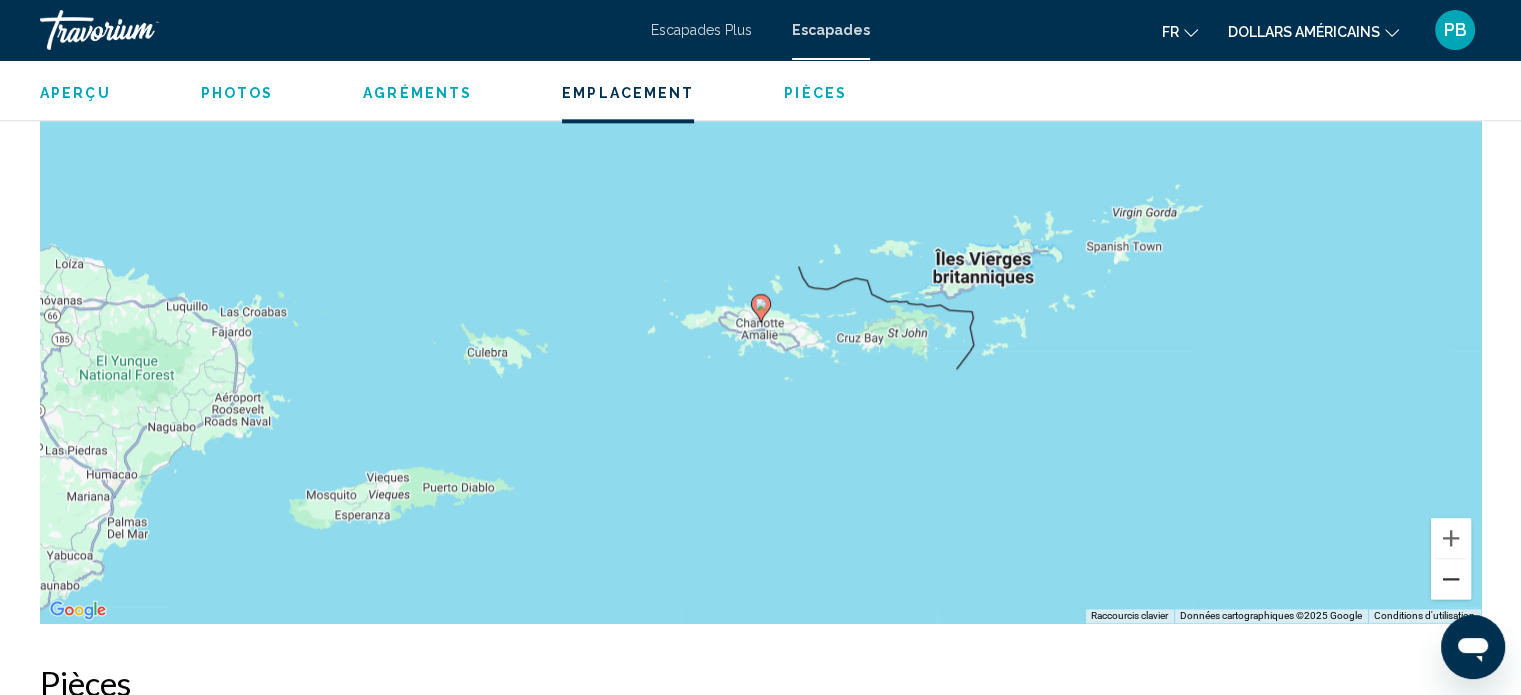 click at bounding box center [1451, 579] 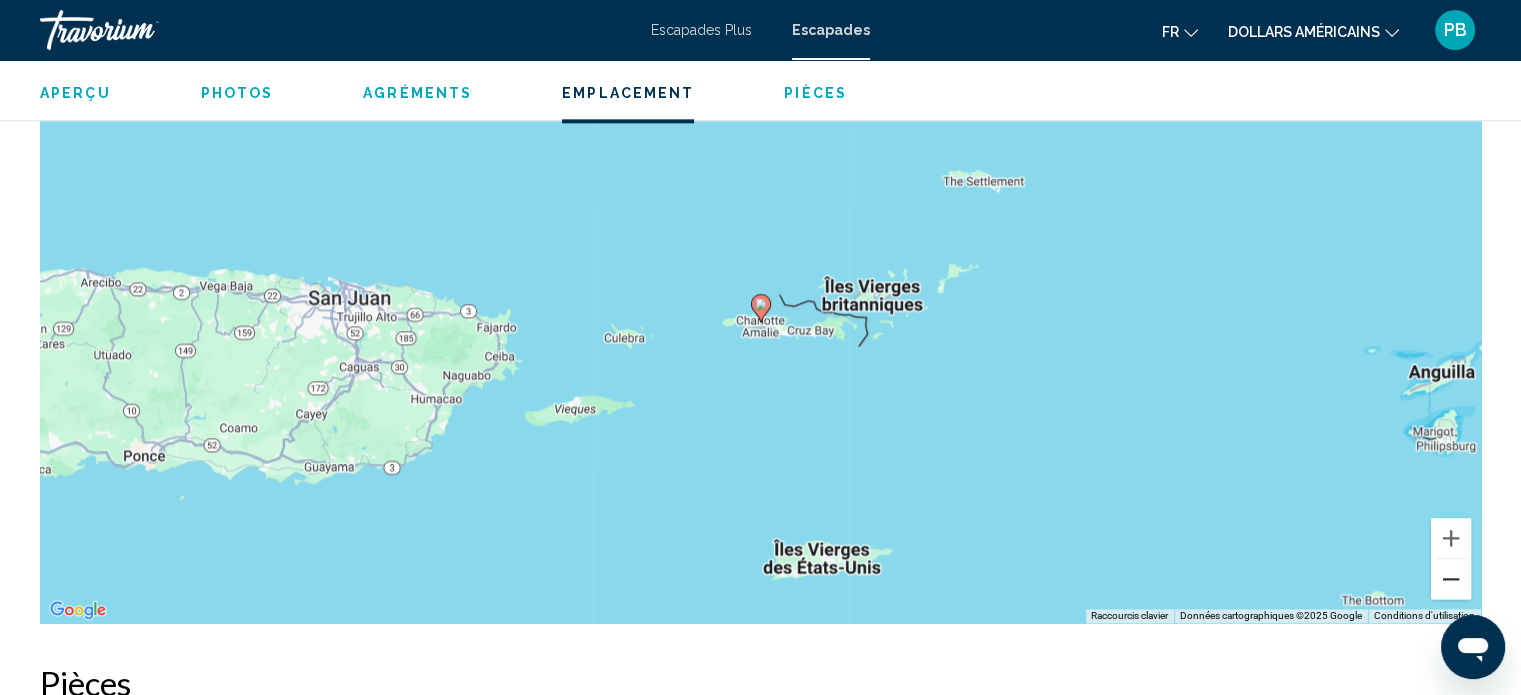 click at bounding box center (1451, 579) 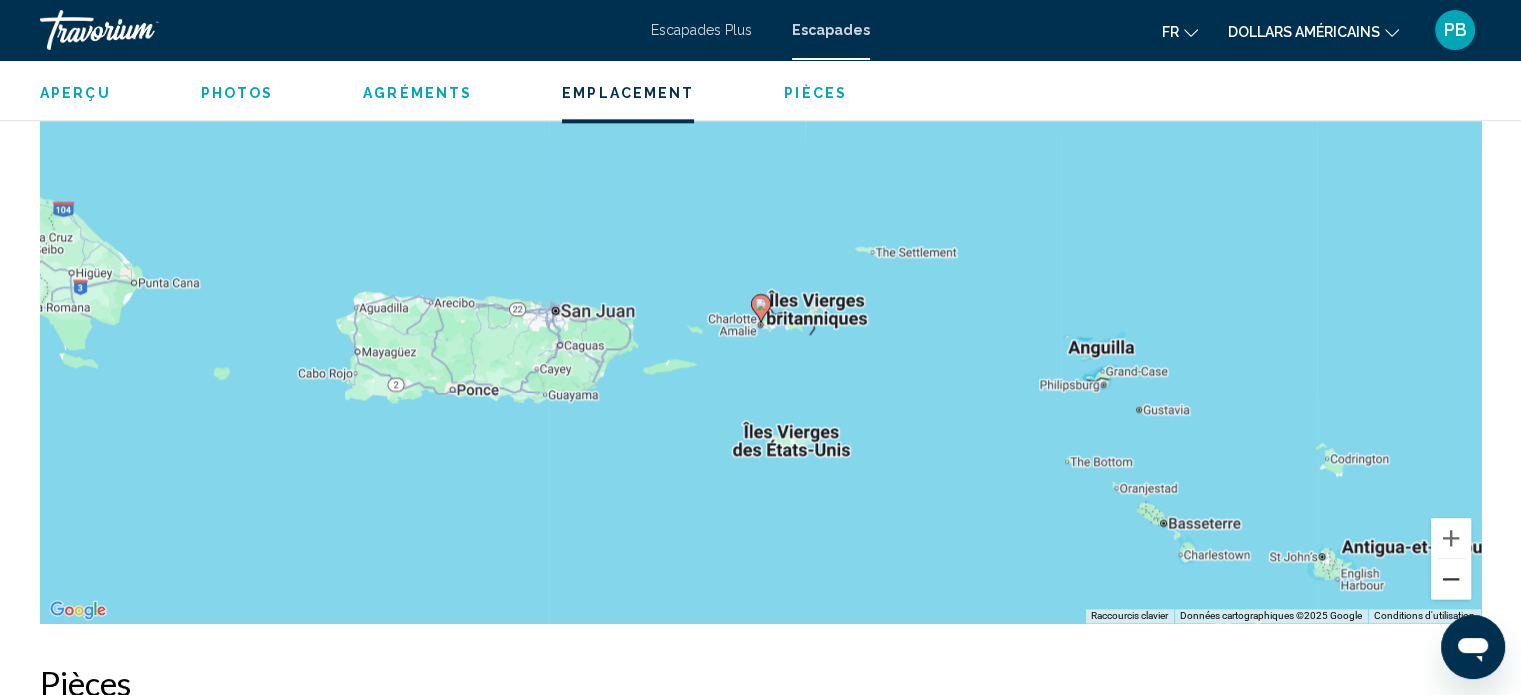 click at bounding box center [1451, 579] 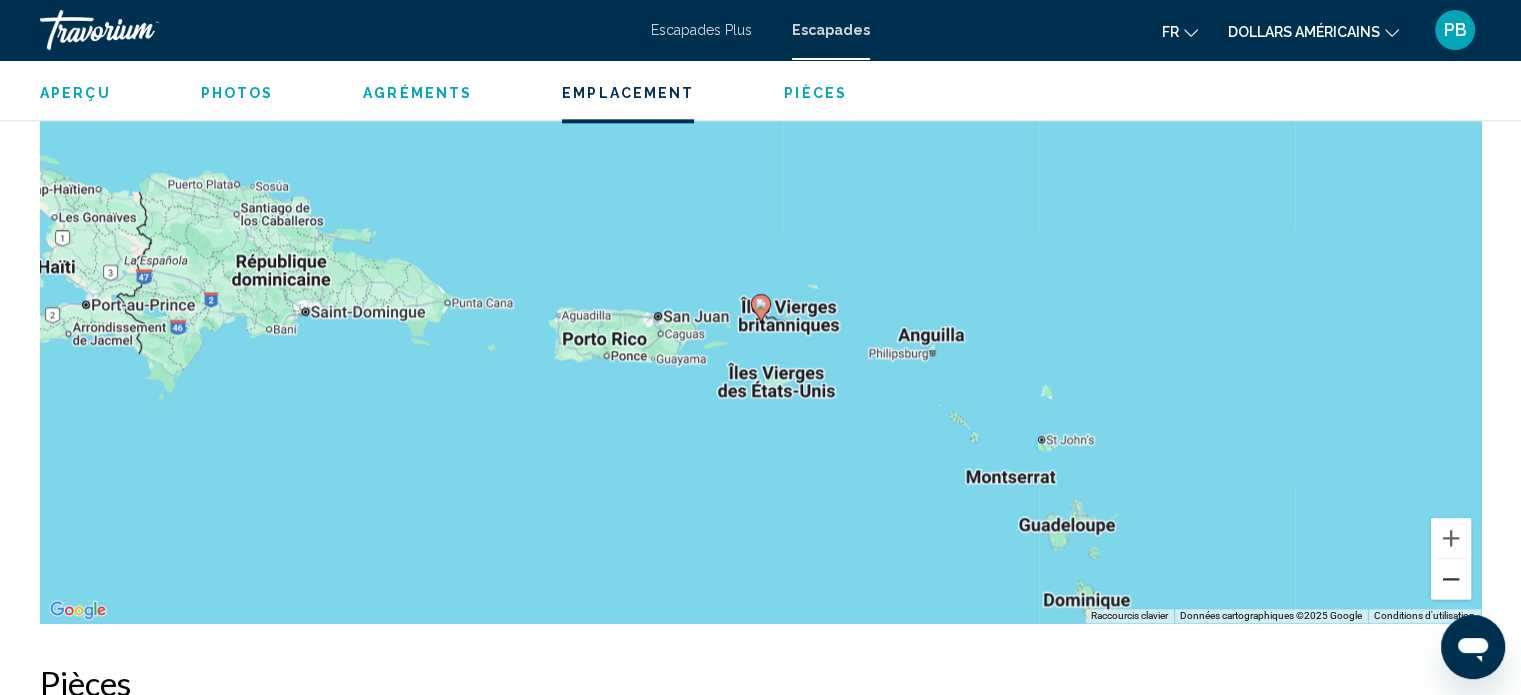 click at bounding box center [1451, 579] 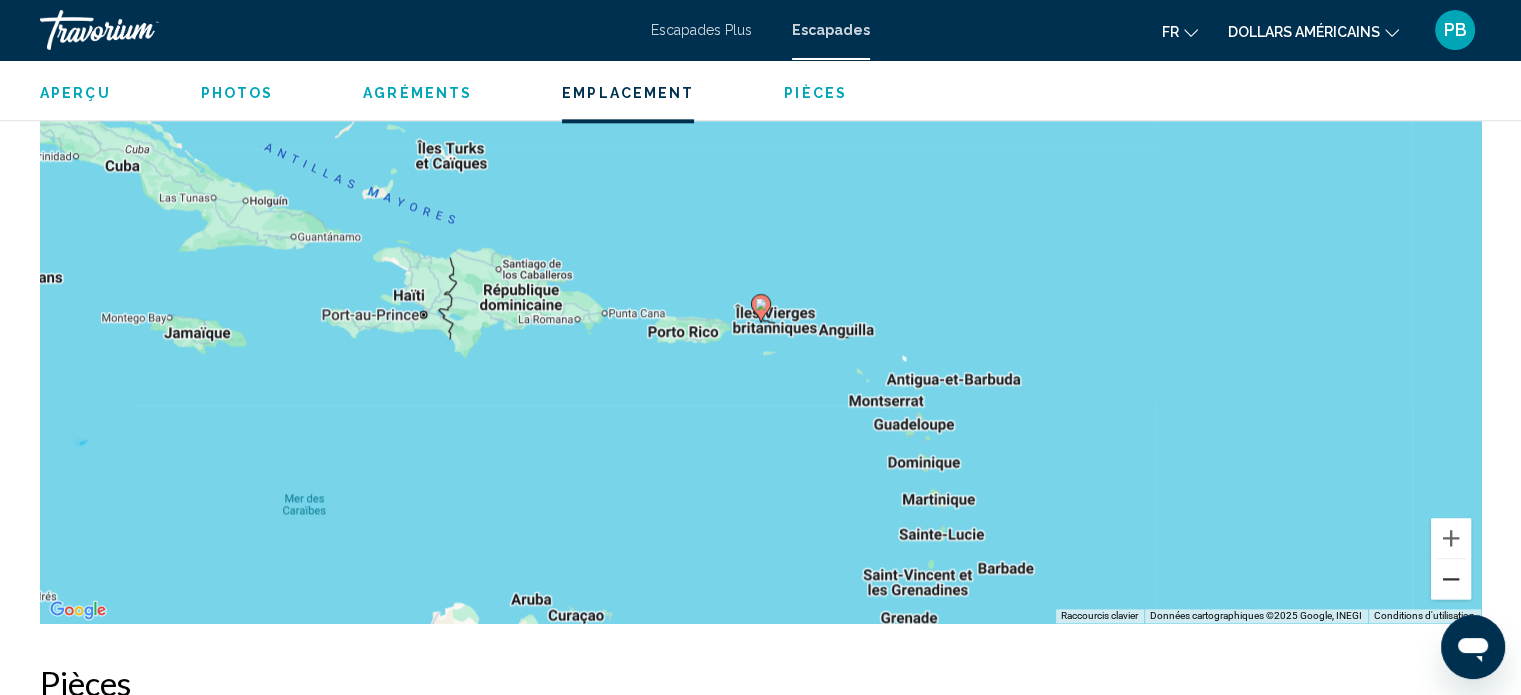 click at bounding box center [1451, 579] 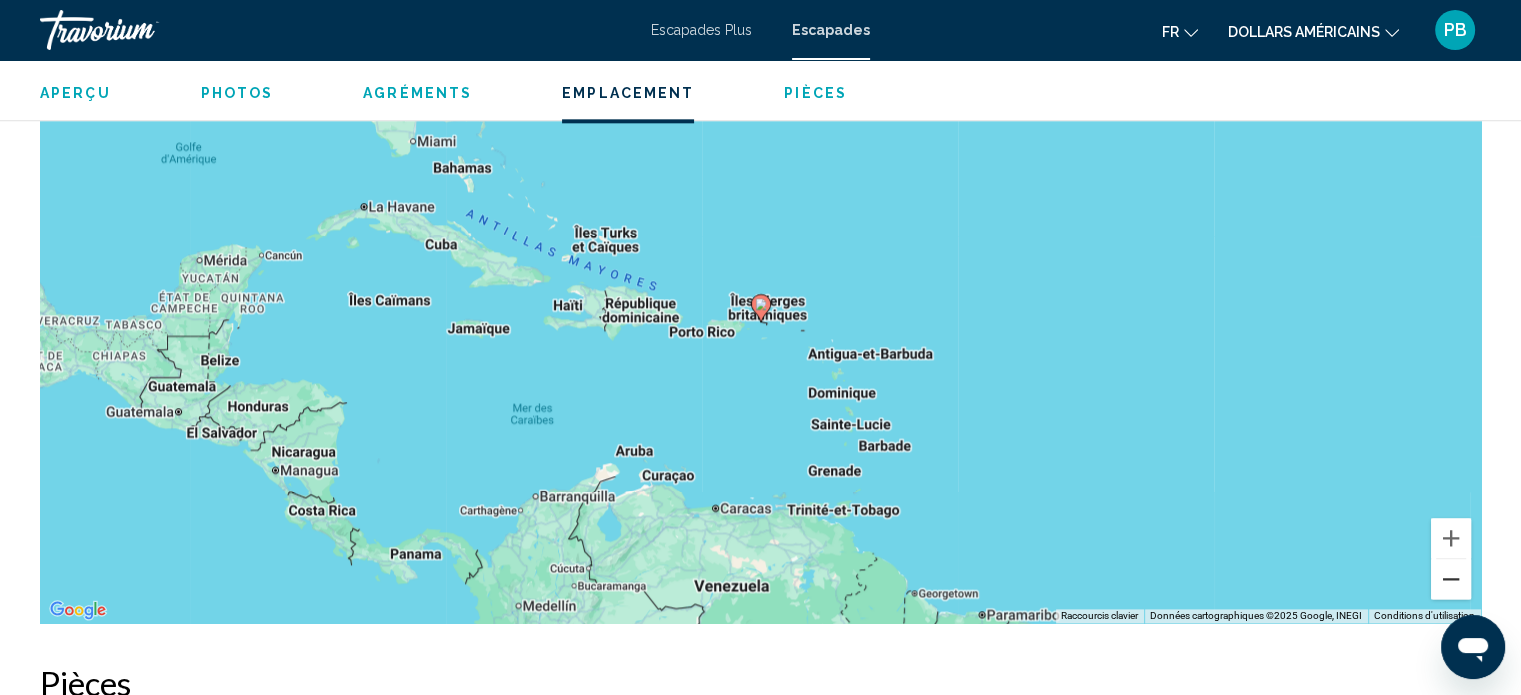 click at bounding box center (1451, 579) 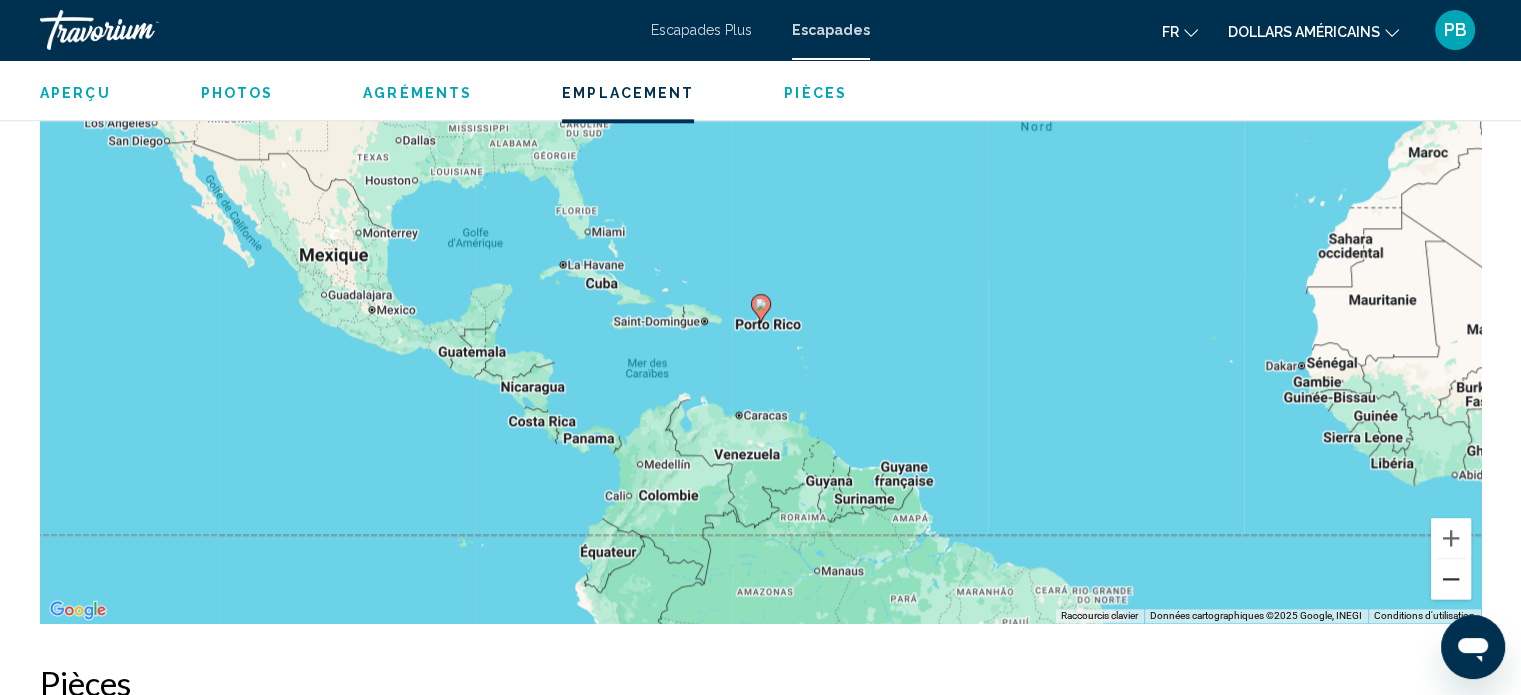 click at bounding box center (1451, 579) 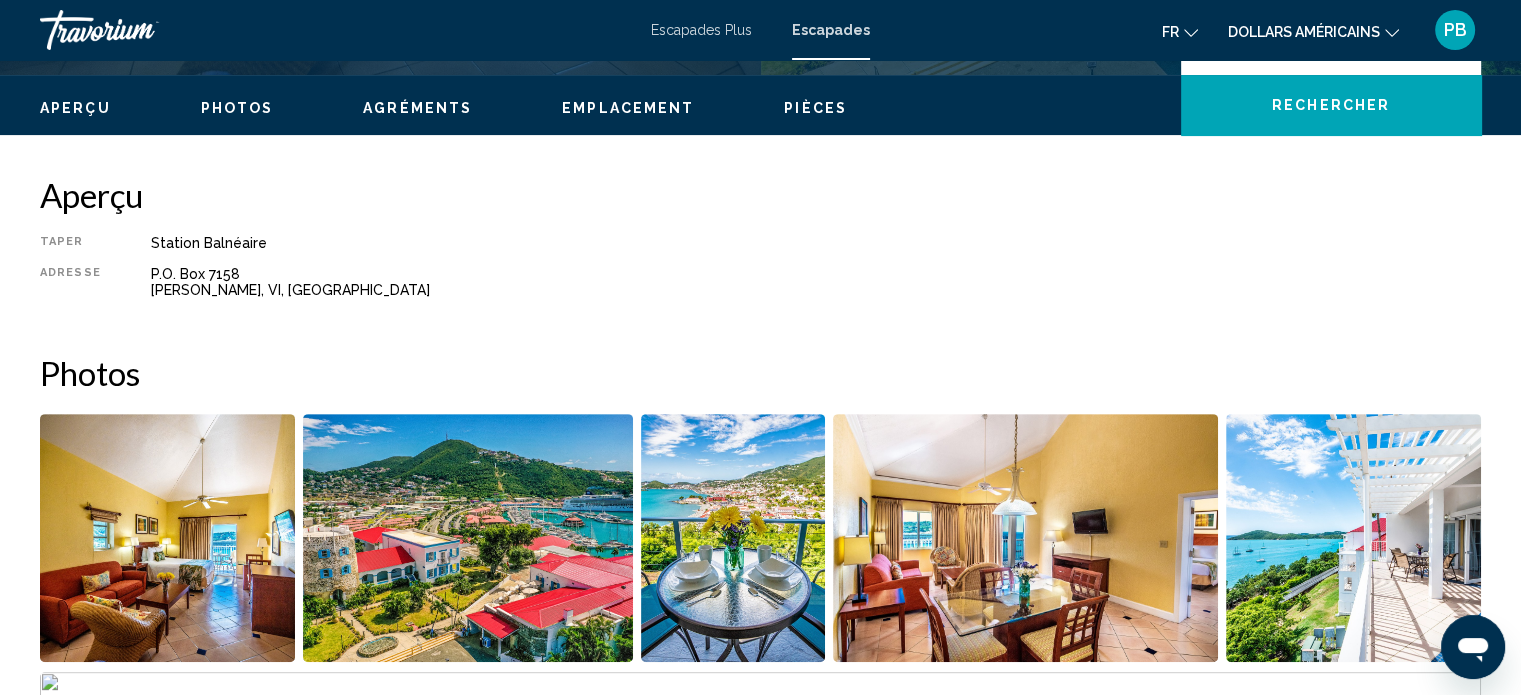 scroll, scrollTop: 412, scrollLeft: 0, axis: vertical 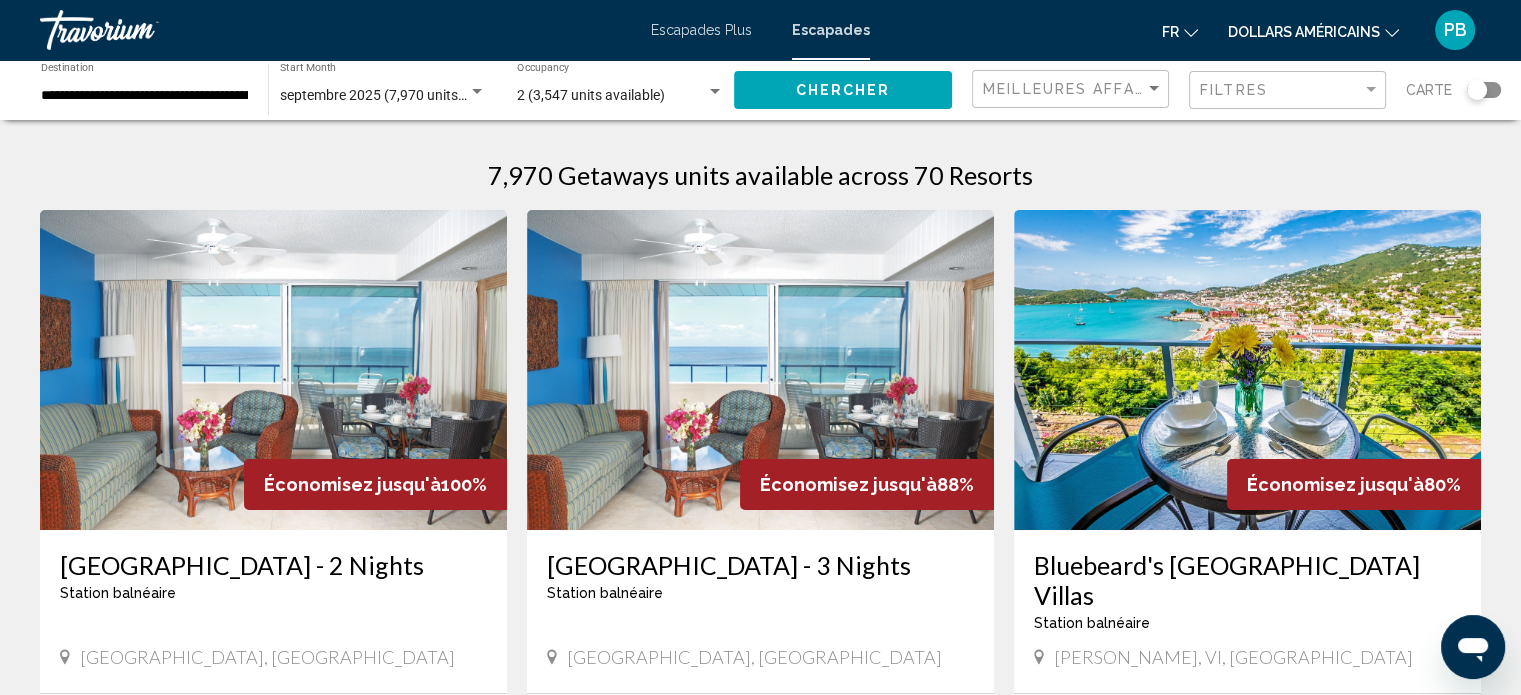 click on "**********" at bounding box center (144, 96) 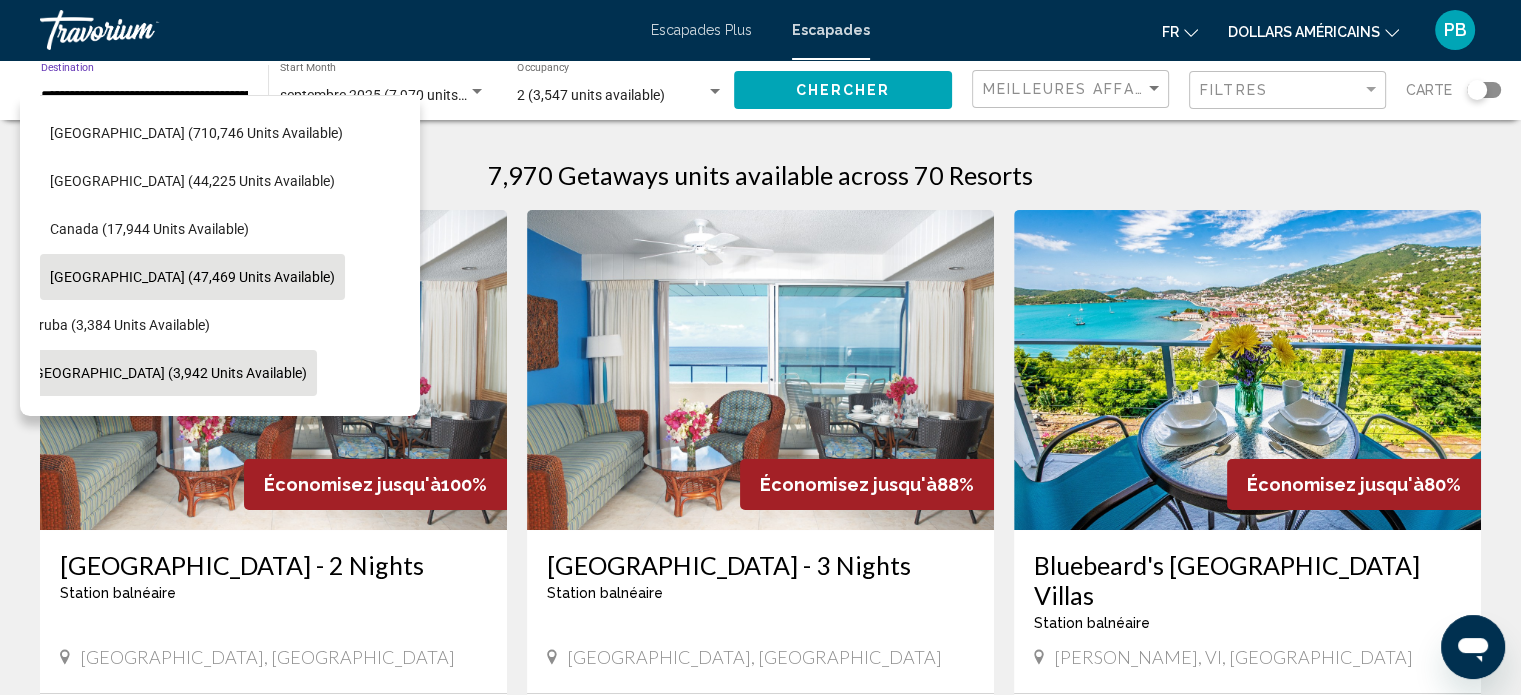 scroll, scrollTop: 0, scrollLeft: 40, axis: horizontal 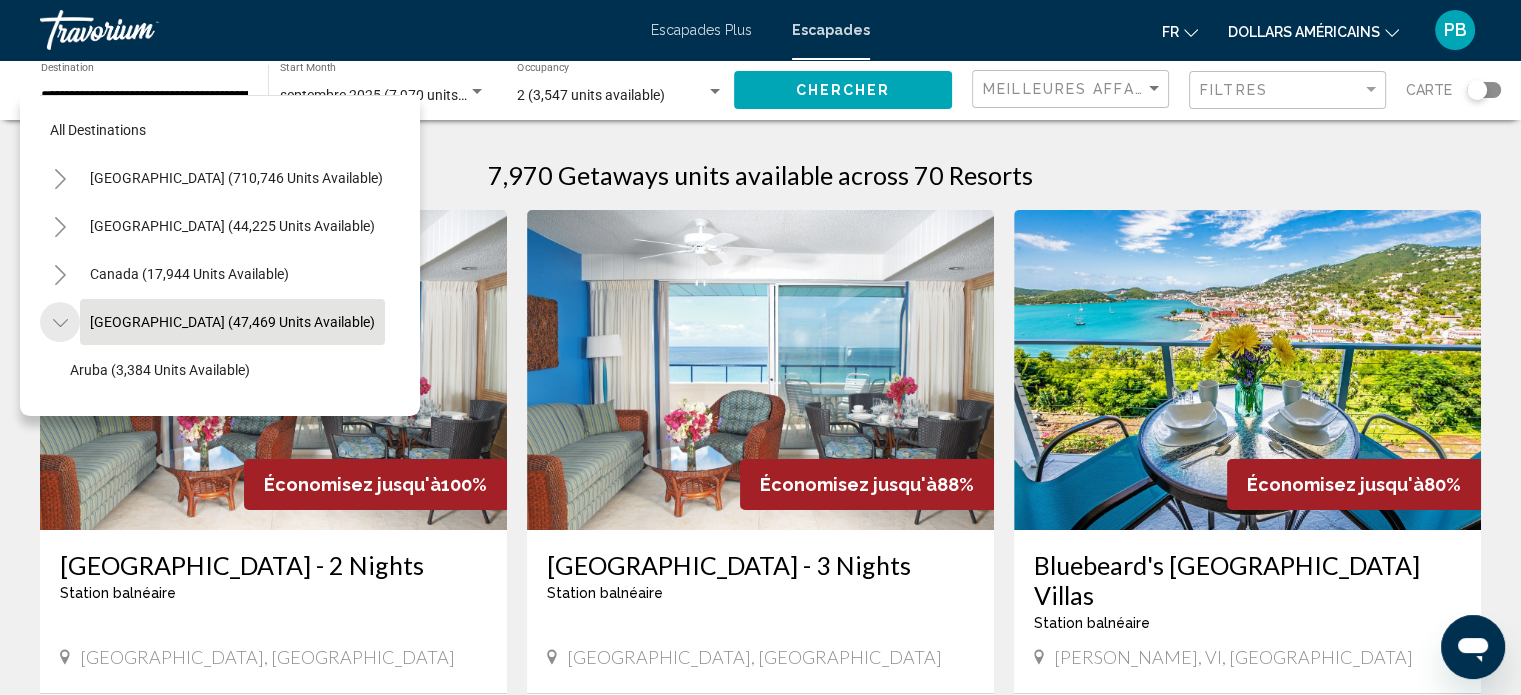 click 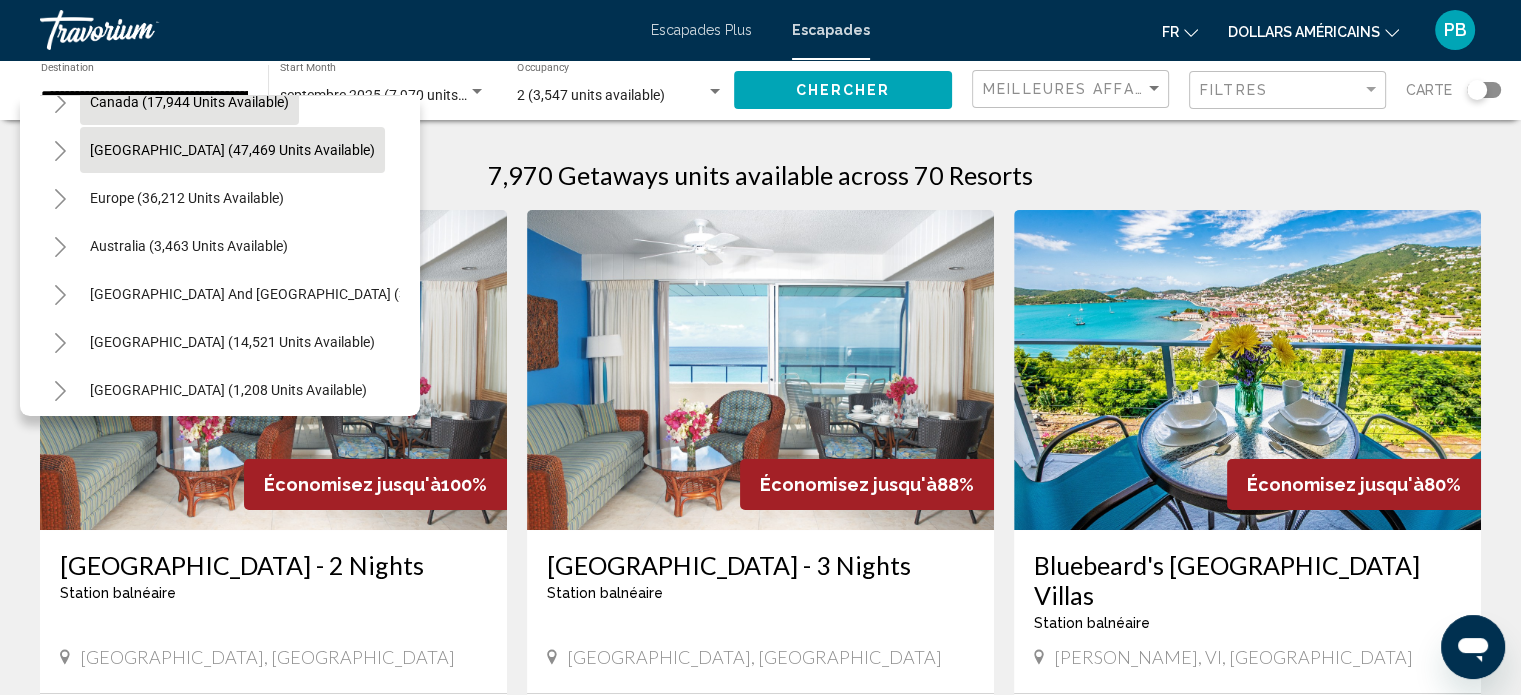 scroll, scrollTop: 200, scrollLeft: 0, axis: vertical 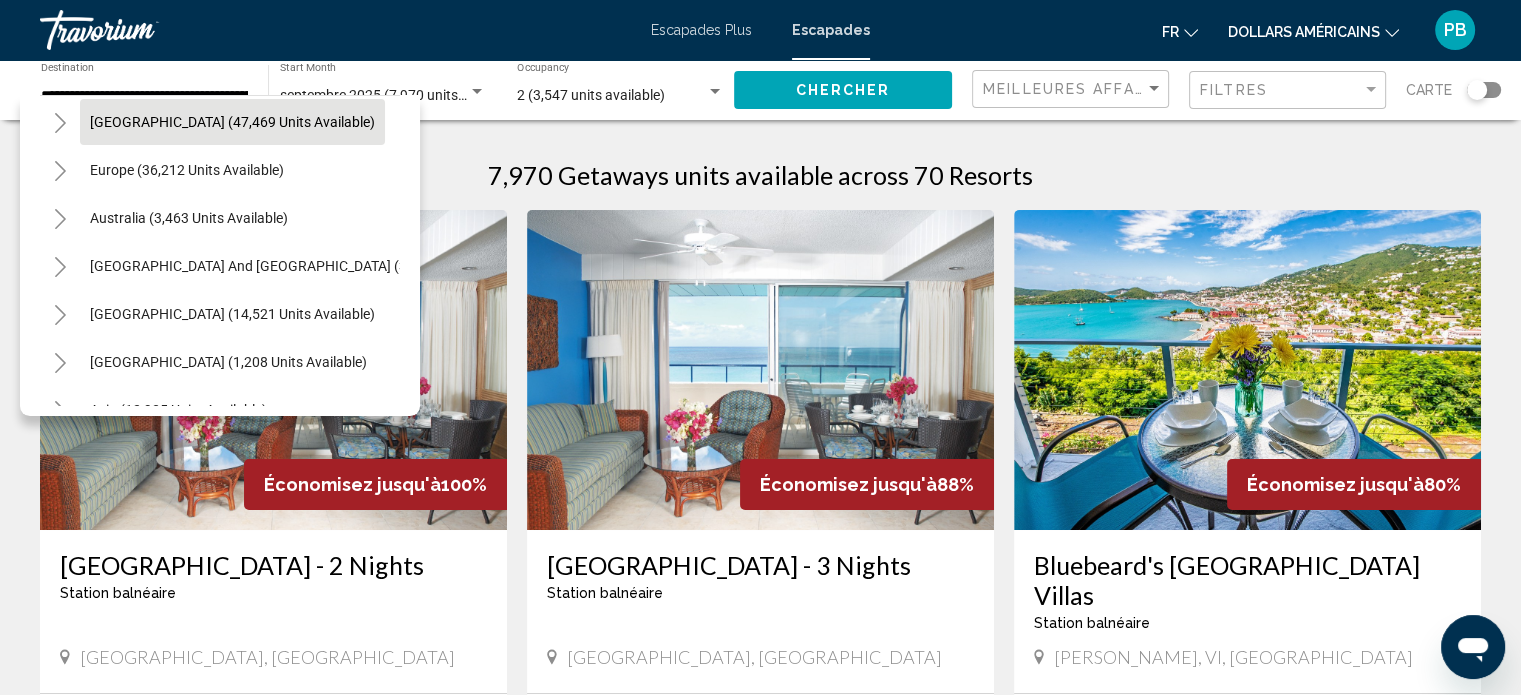 click 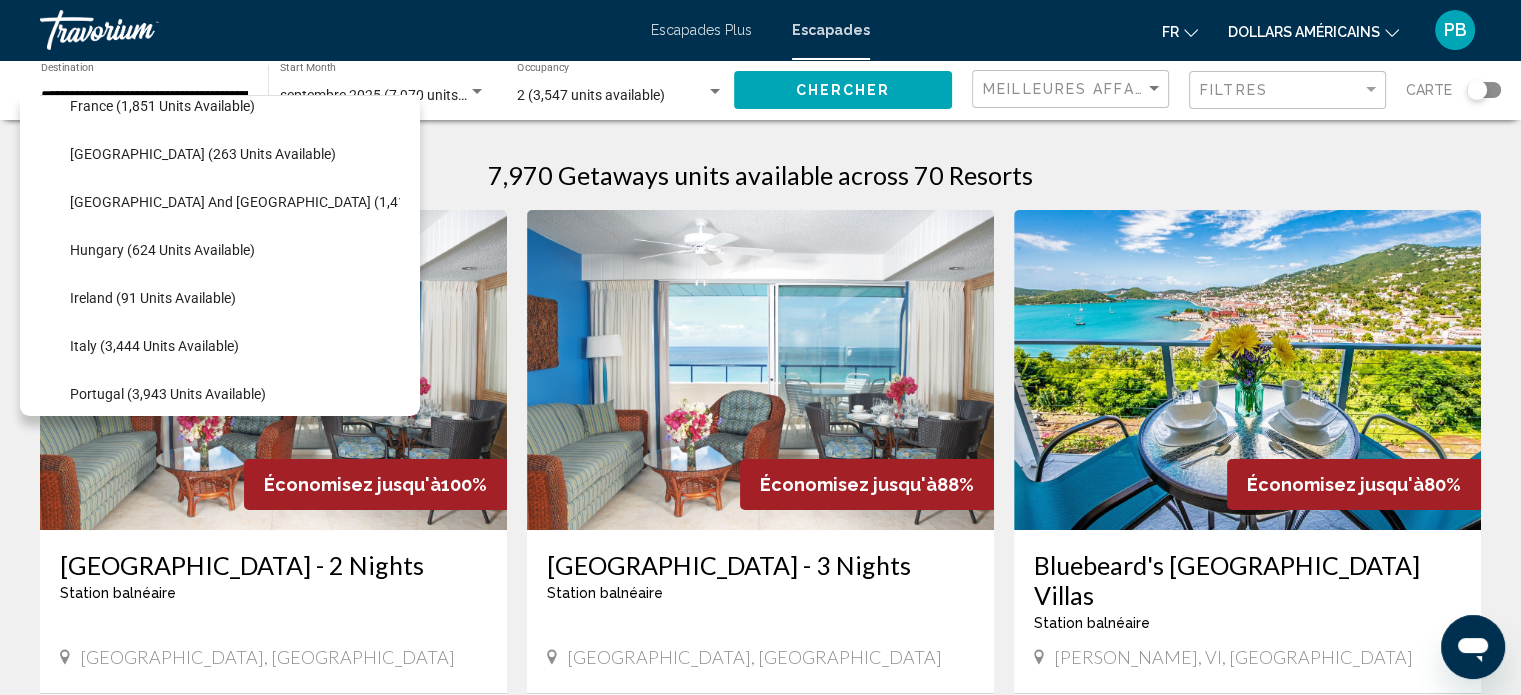 scroll, scrollTop: 500, scrollLeft: 0, axis: vertical 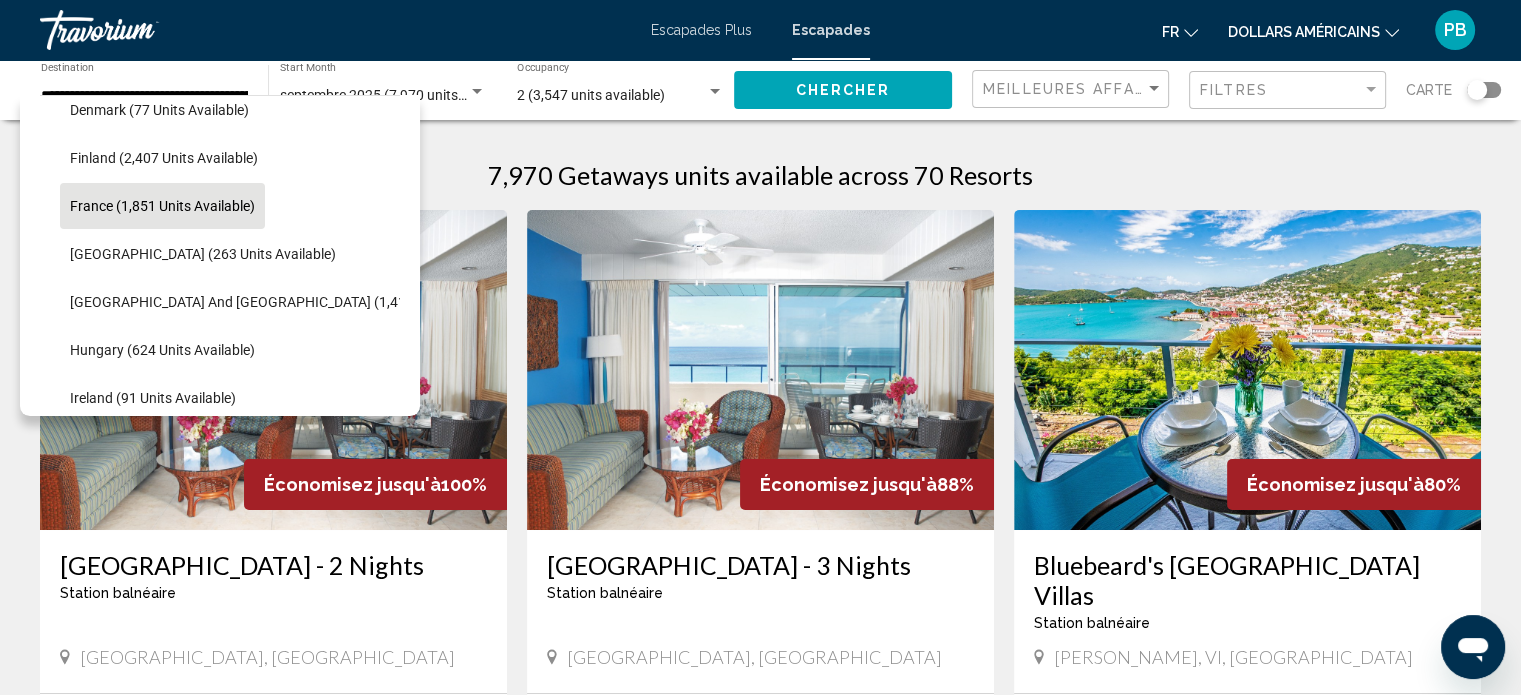 click on "France (1,851 units available)" 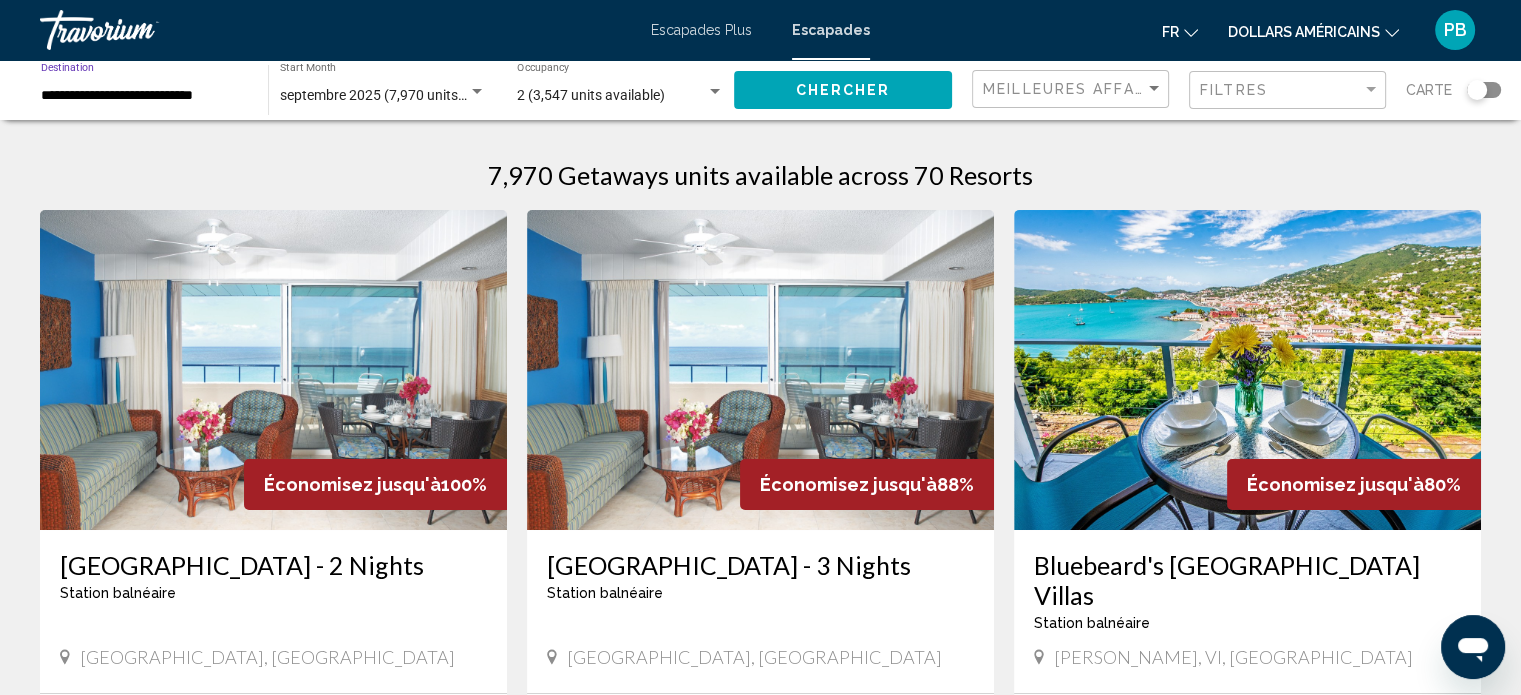 click on "Chercher" 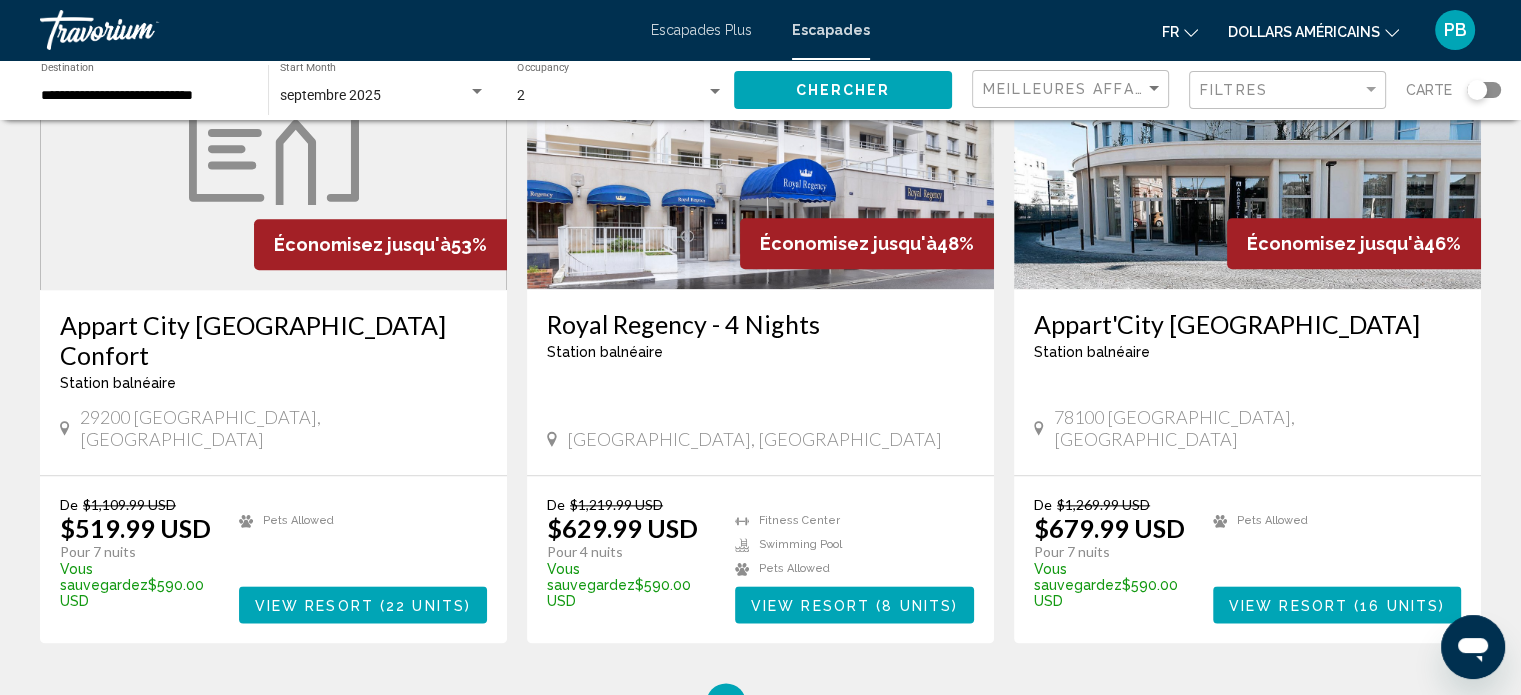 scroll, scrollTop: 2300, scrollLeft: 0, axis: vertical 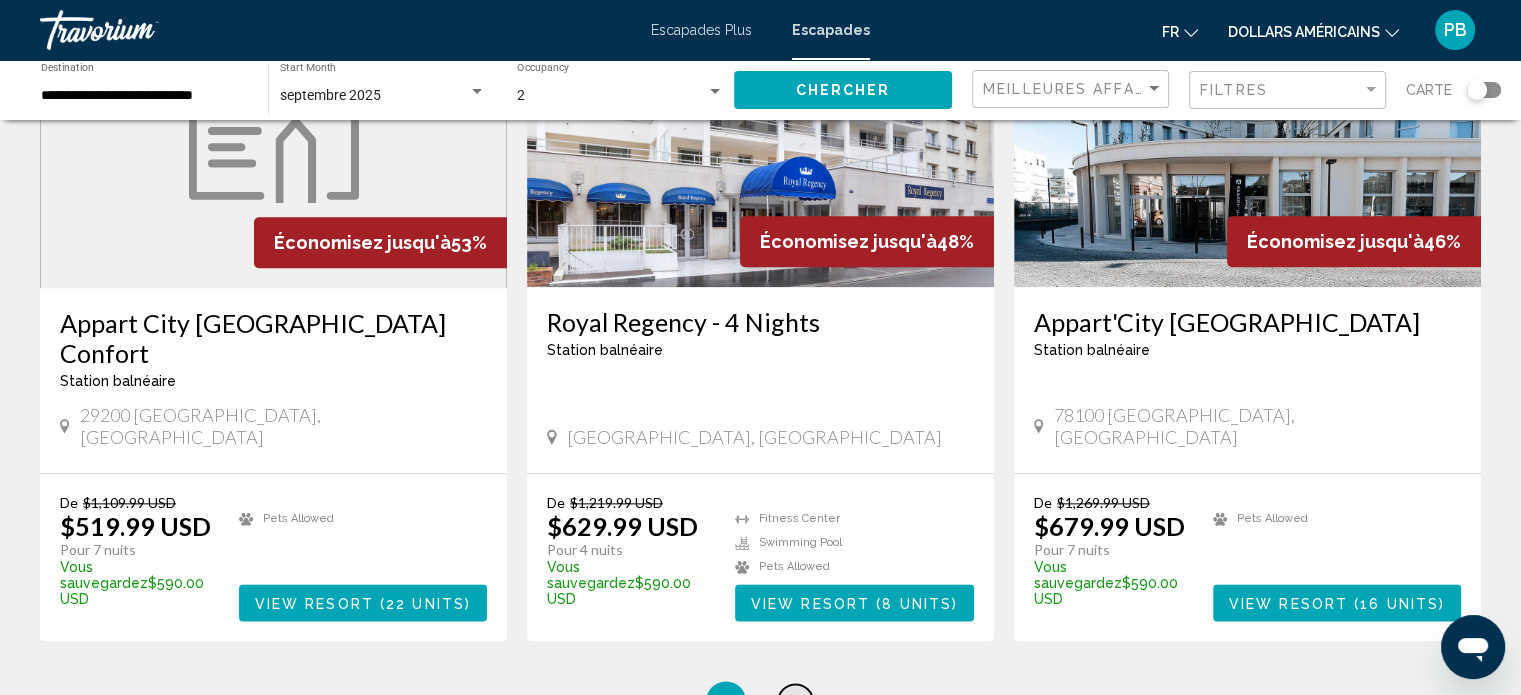click on "2" at bounding box center [796, 701] 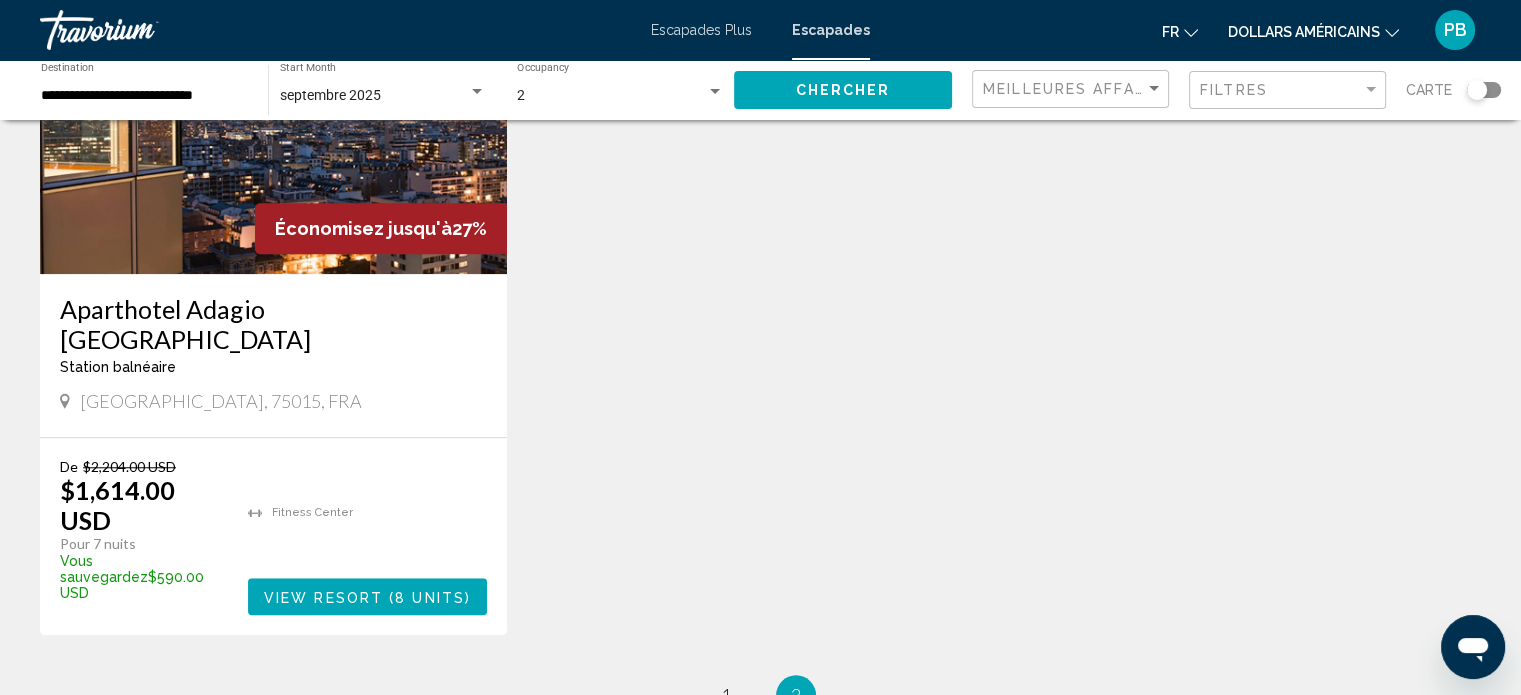 scroll, scrollTop: 1804, scrollLeft: 0, axis: vertical 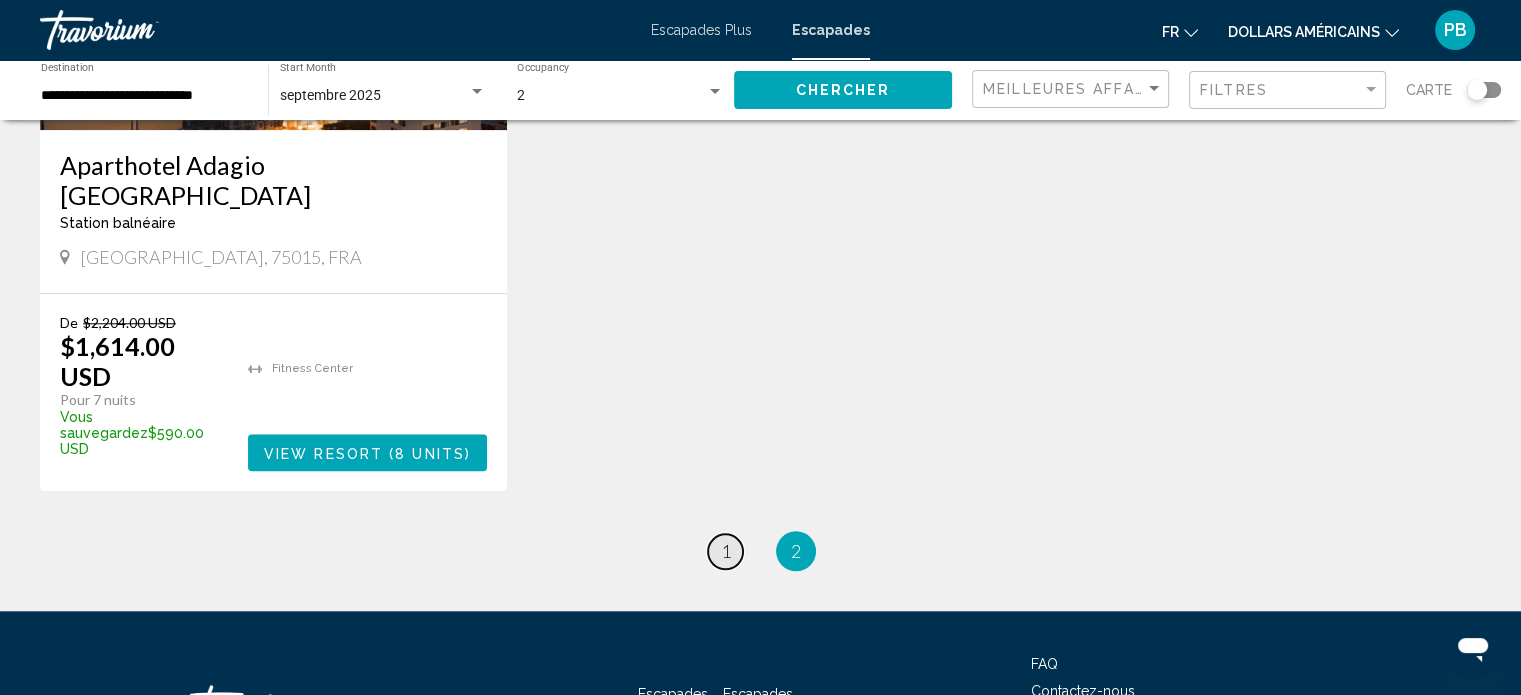 click on "page  1" at bounding box center [725, 551] 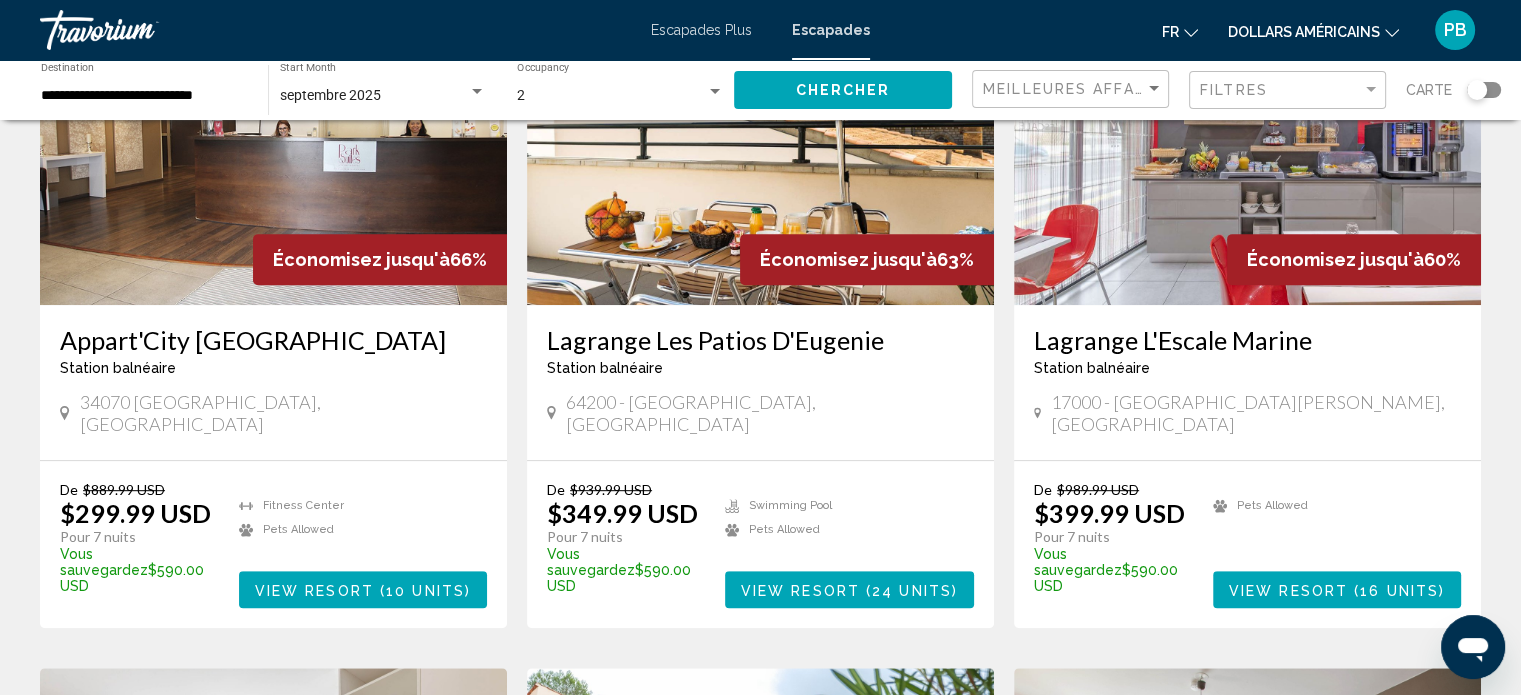 scroll, scrollTop: 900, scrollLeft: 0, axis: vertical 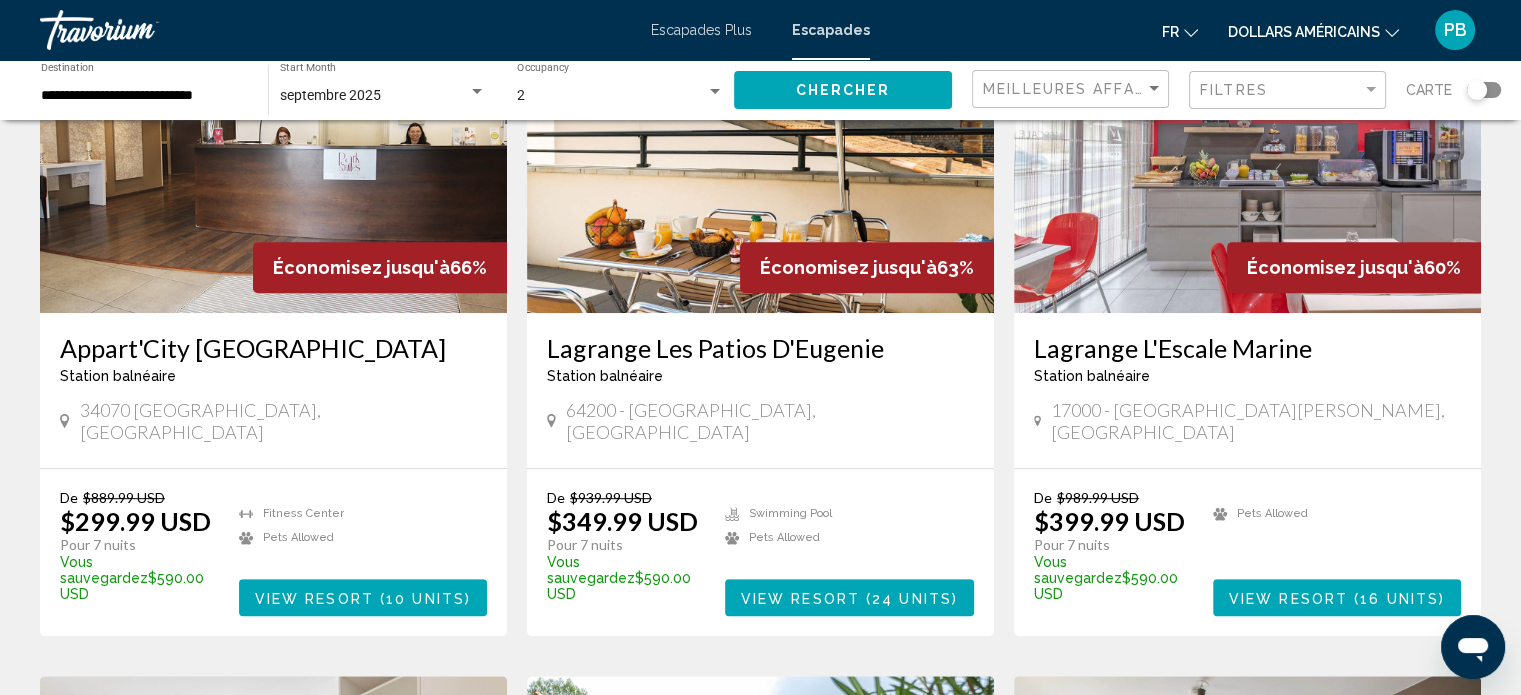 click at bounding box center [1247, 153] 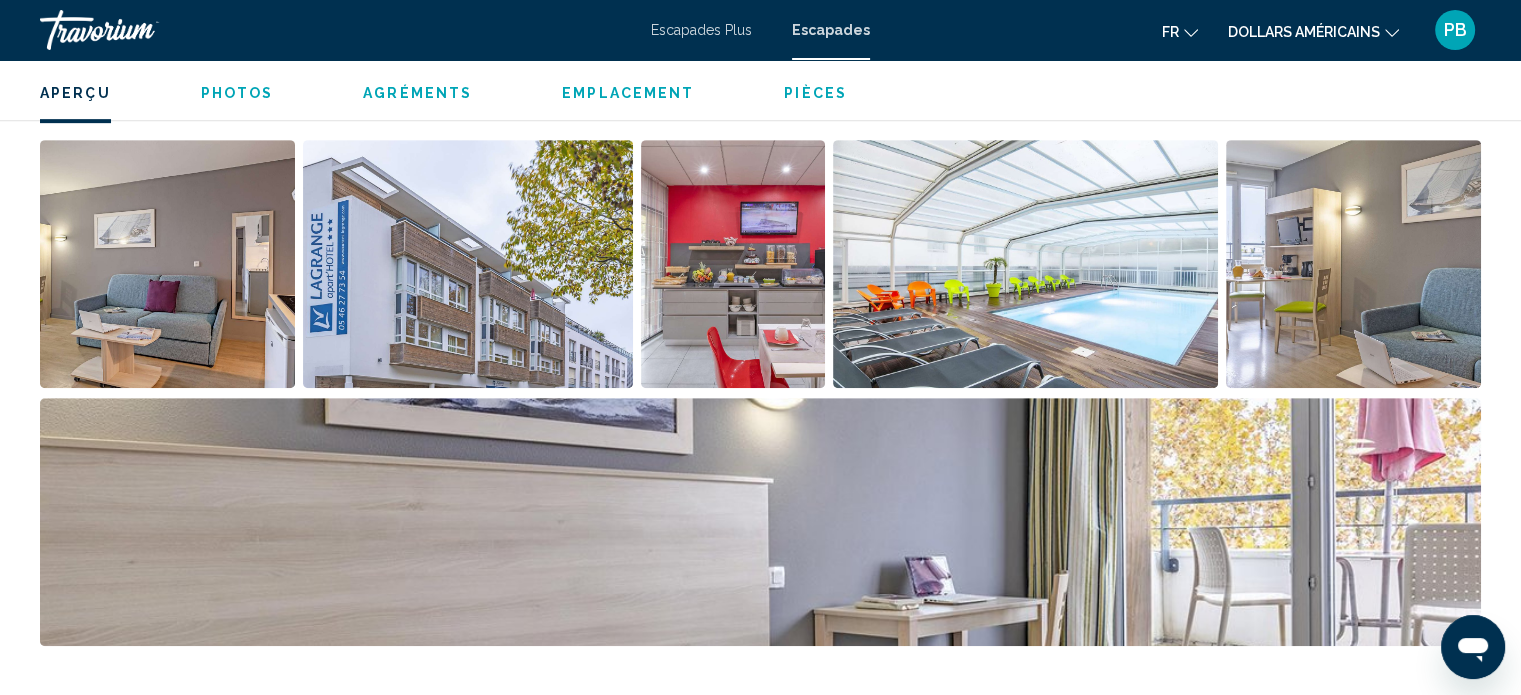 scroll, scrollTop: 812, scrollLeft: 0, axis: vertical 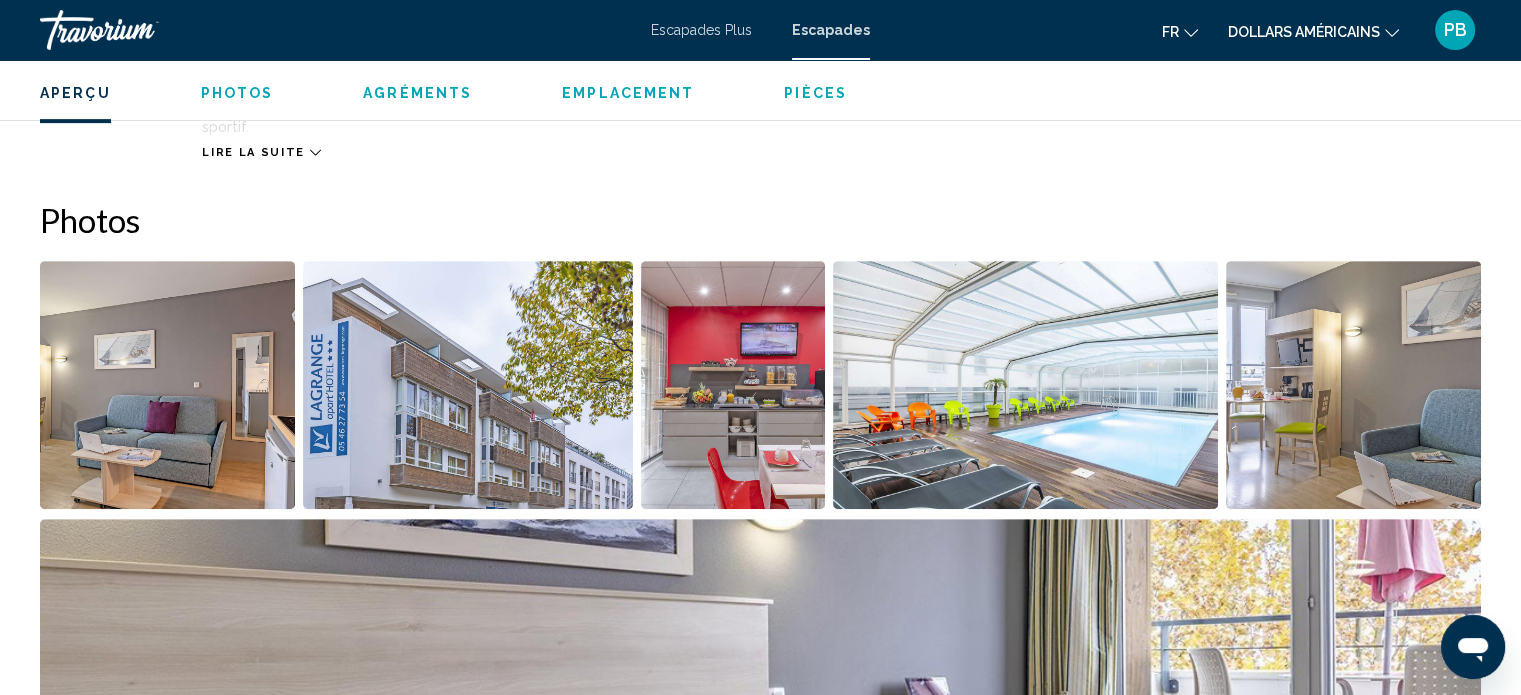 click at bounding box center [733, 385] 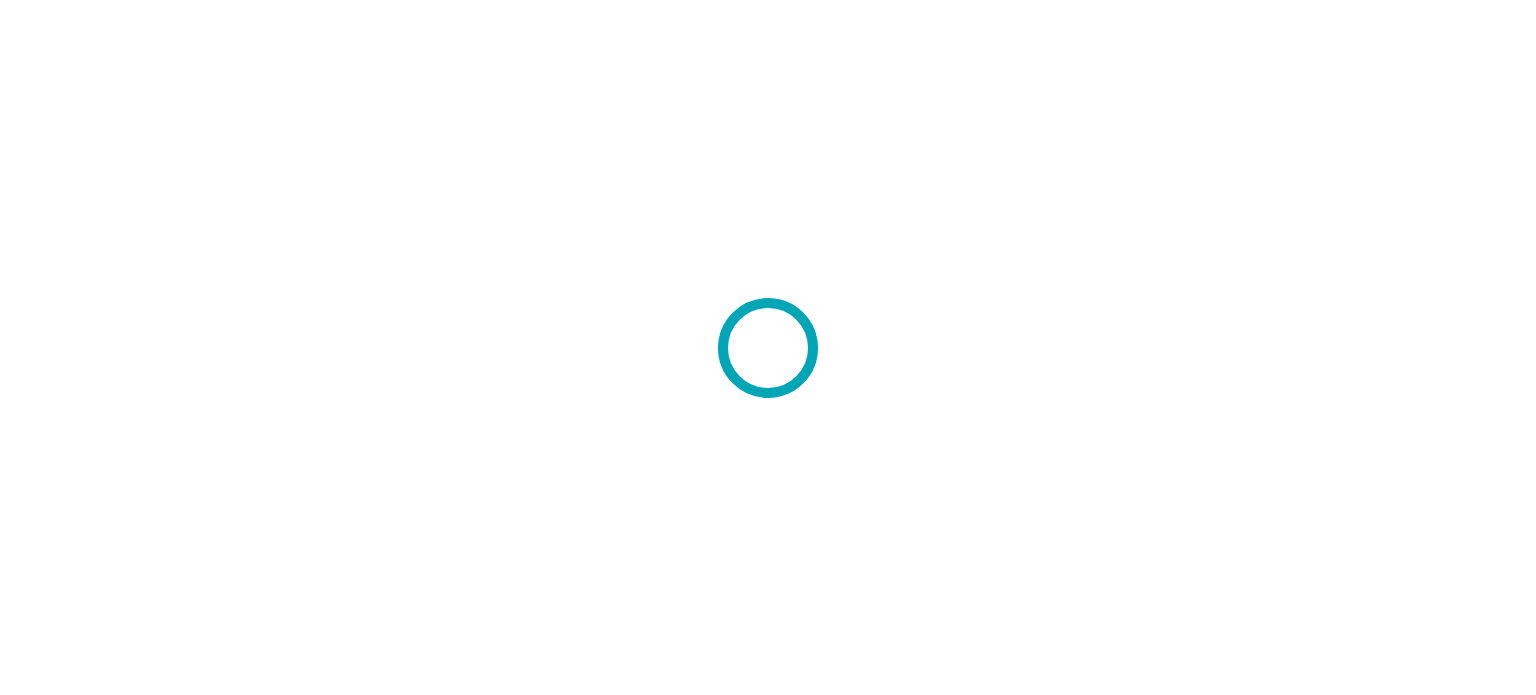scroll, scrollTop: 0, scrollLeft: 0, axis: both 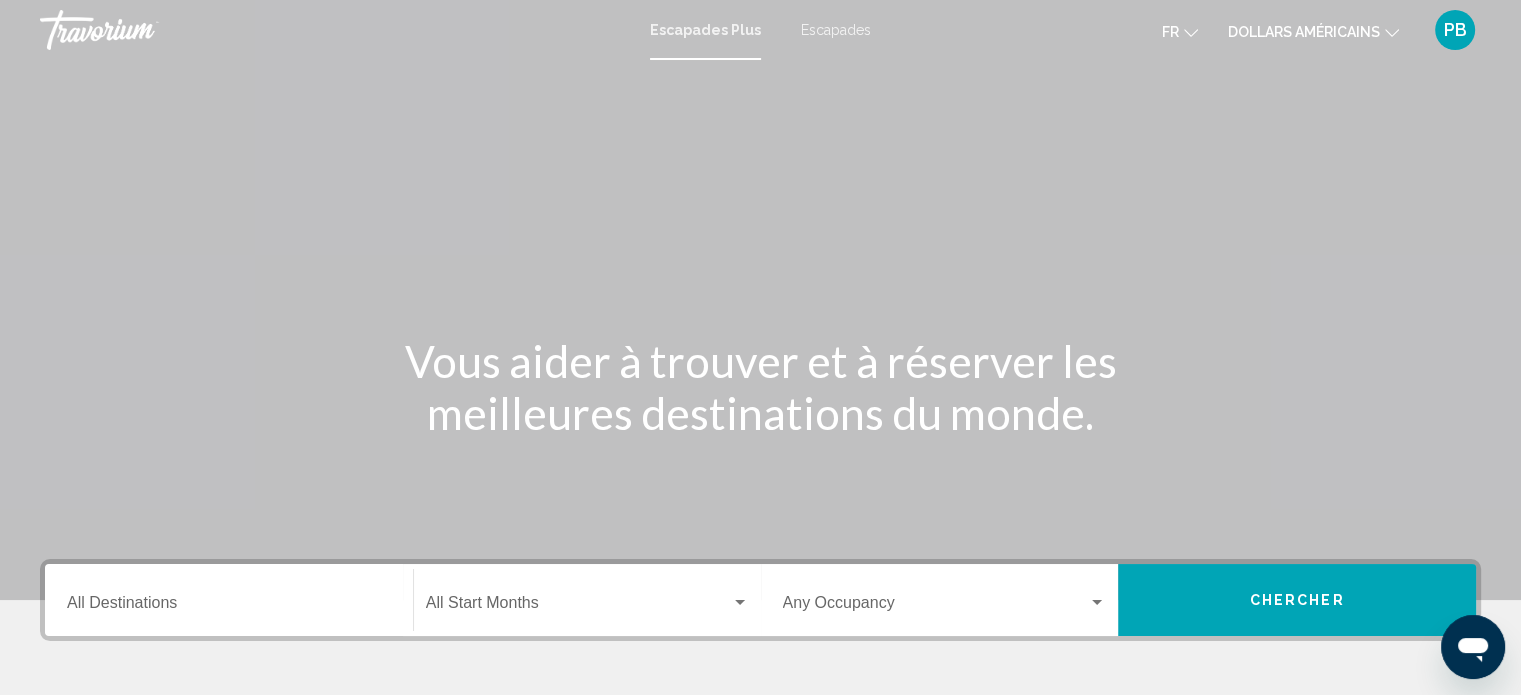 click on "Destination All Destinations" at bounding box center [229, 600] 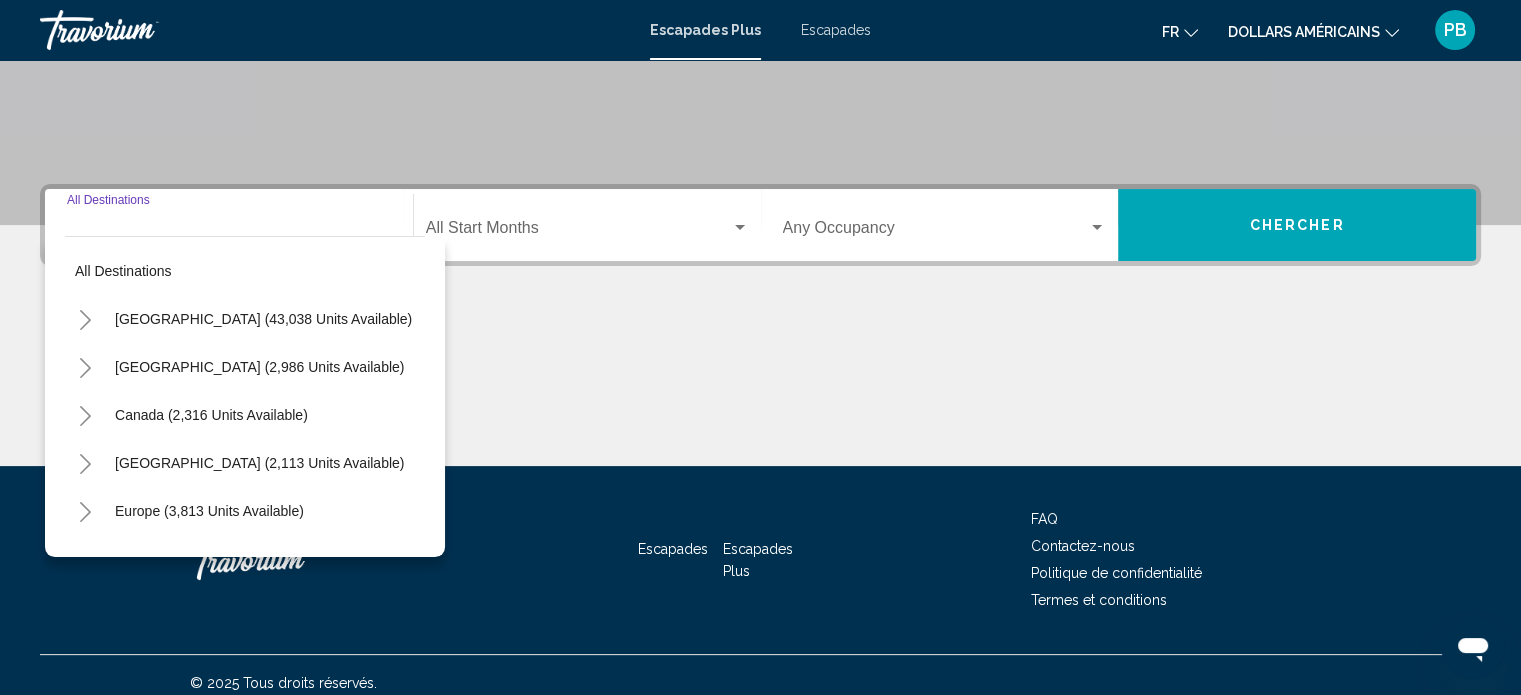 scroll, scrollTop: 390, scrollLeft: 0, axis: vertical 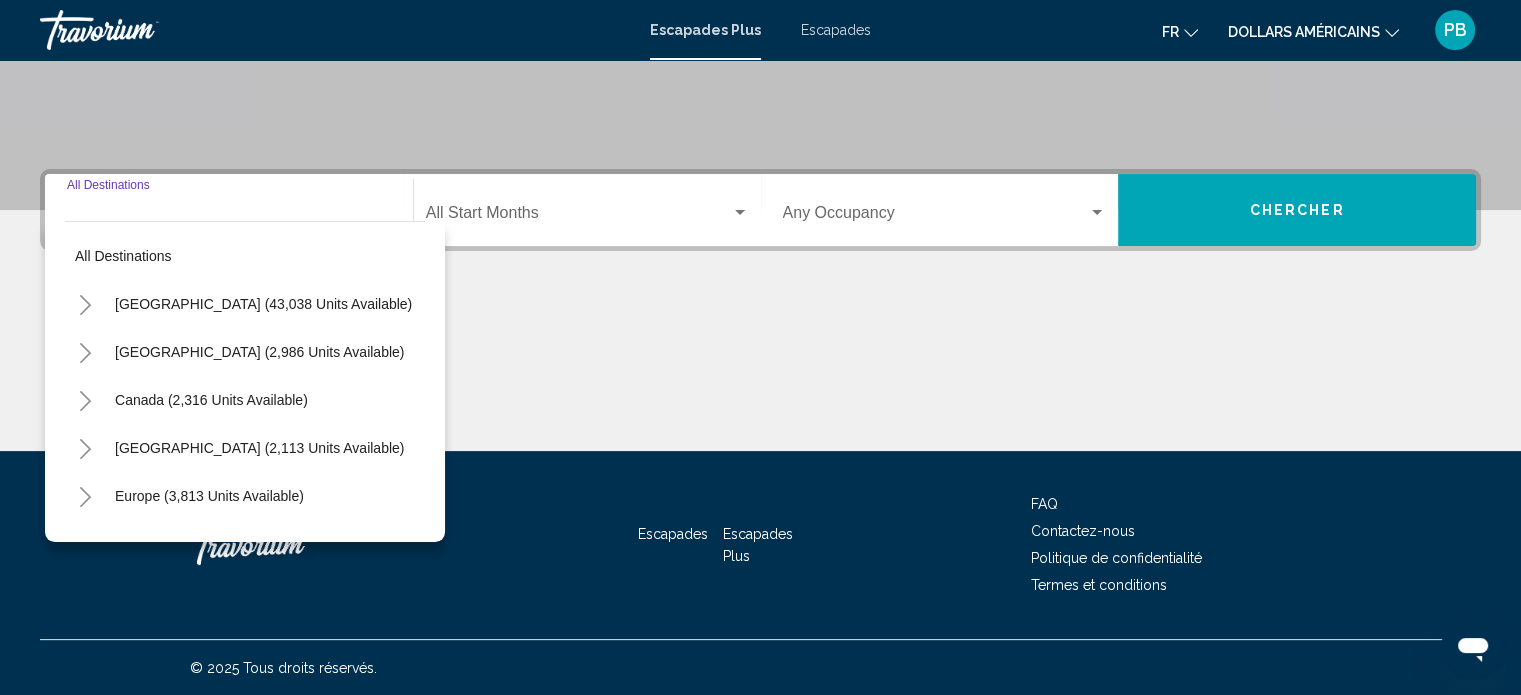 click 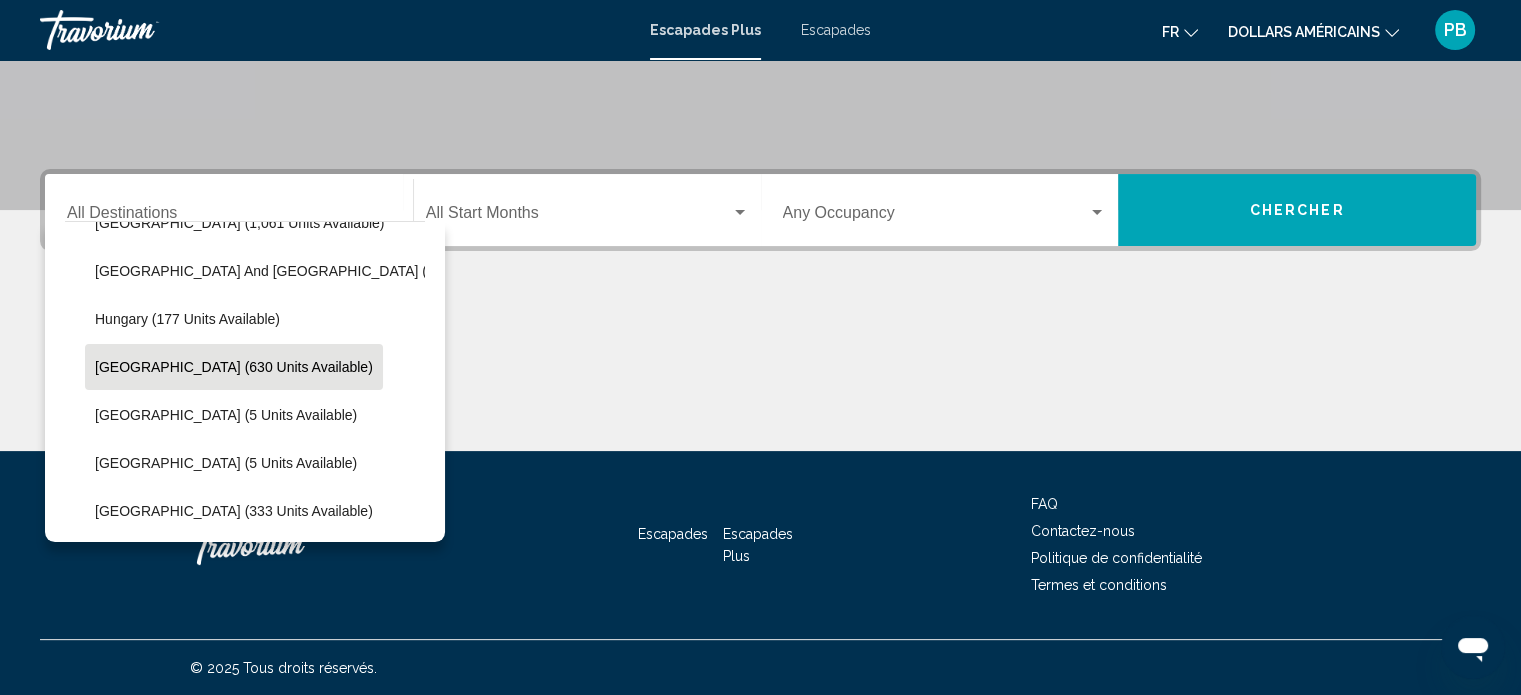 scroll, scrollTop: 500, scrollLeft: 0, axis: vertical 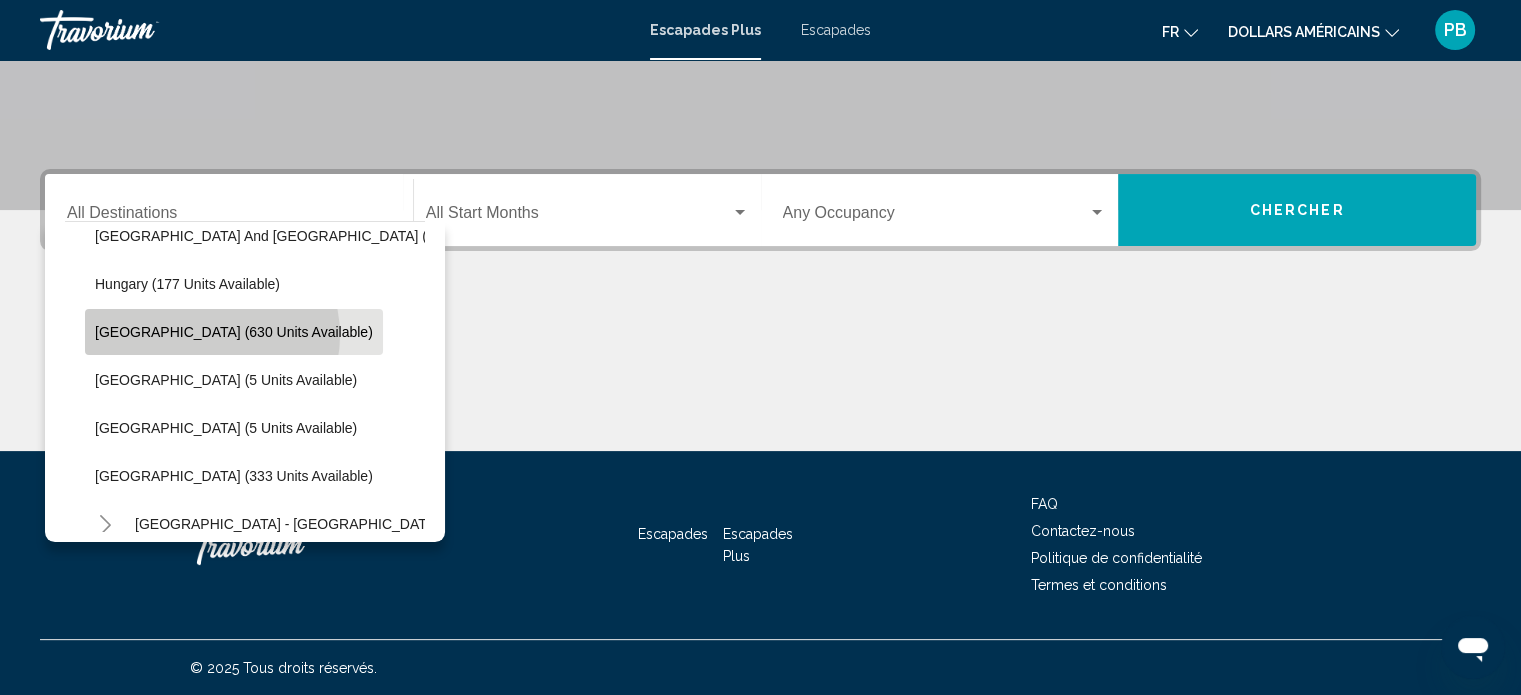 click on "Italy (630 units available)" 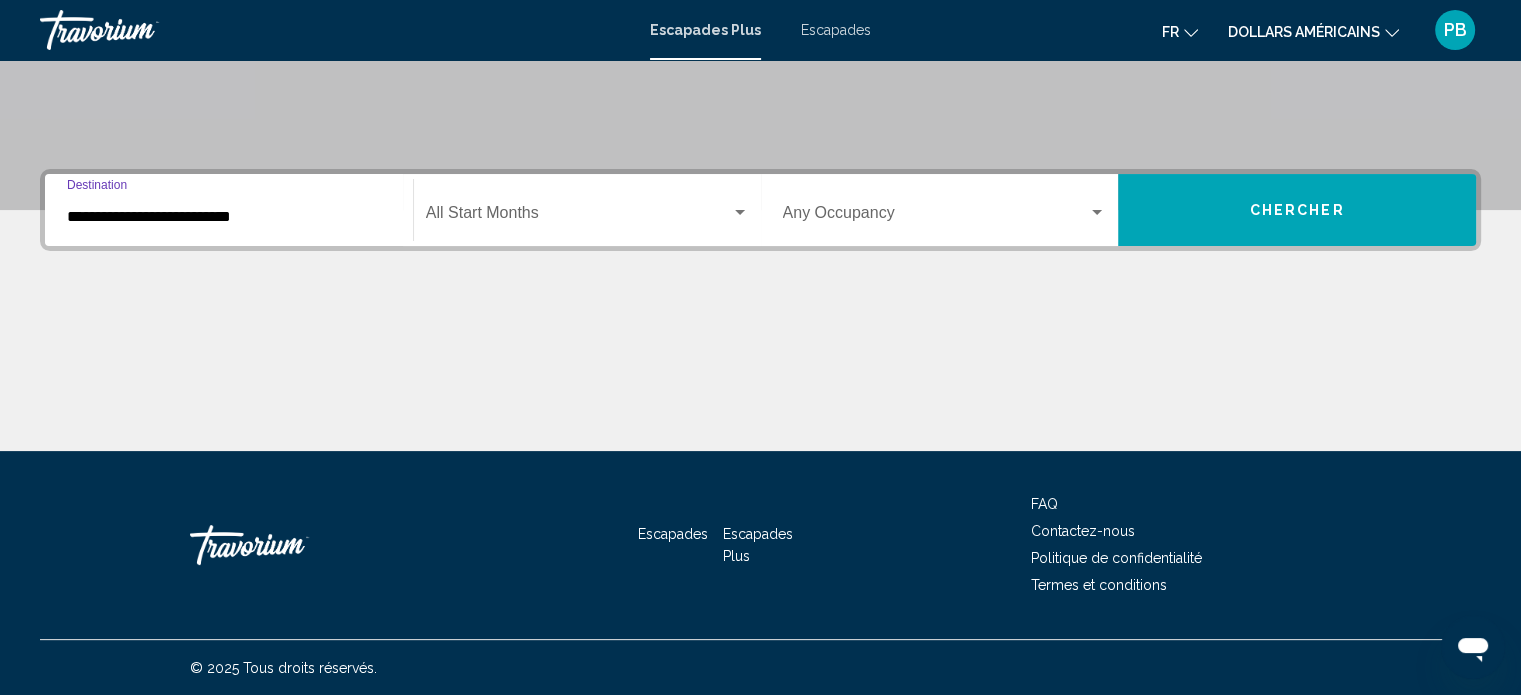 click on "Start Month All Start Months" 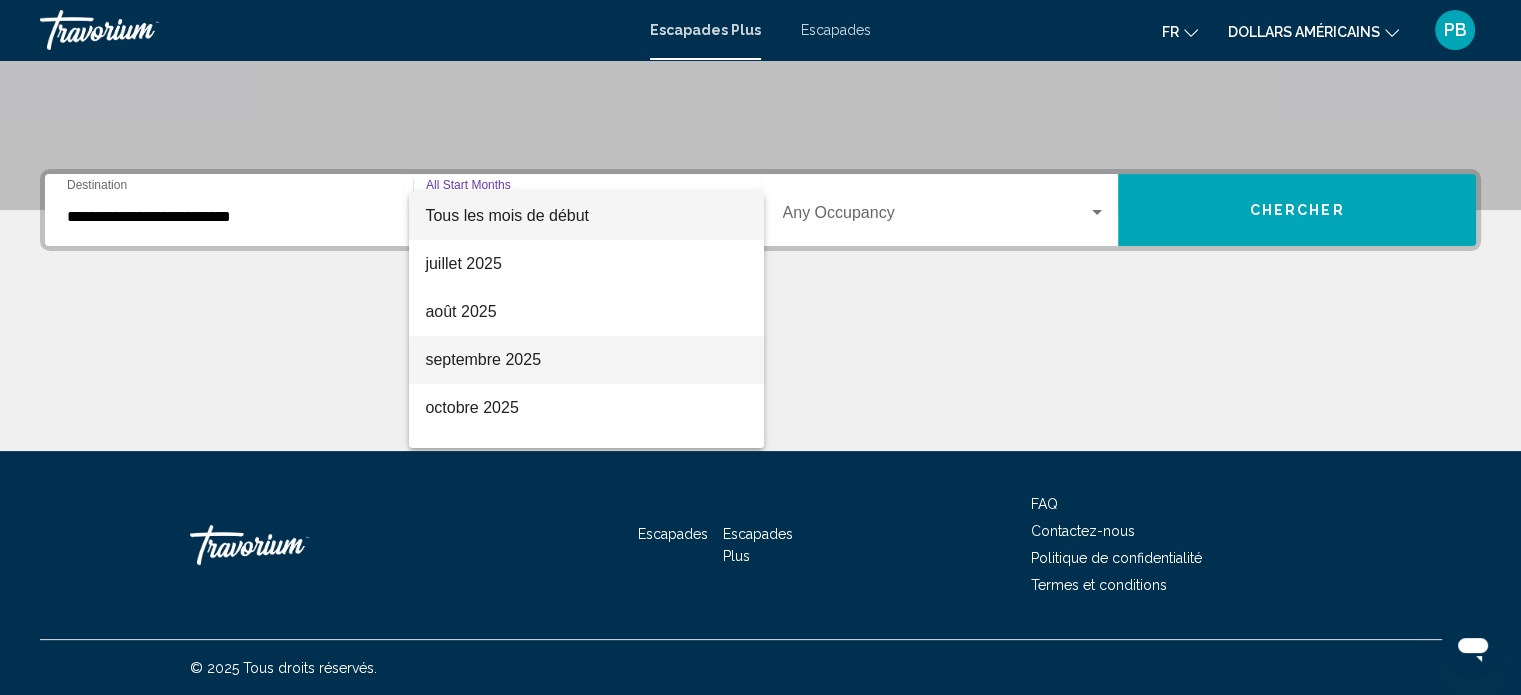 click on "septembre 2025" at bounding box center [483, 359] 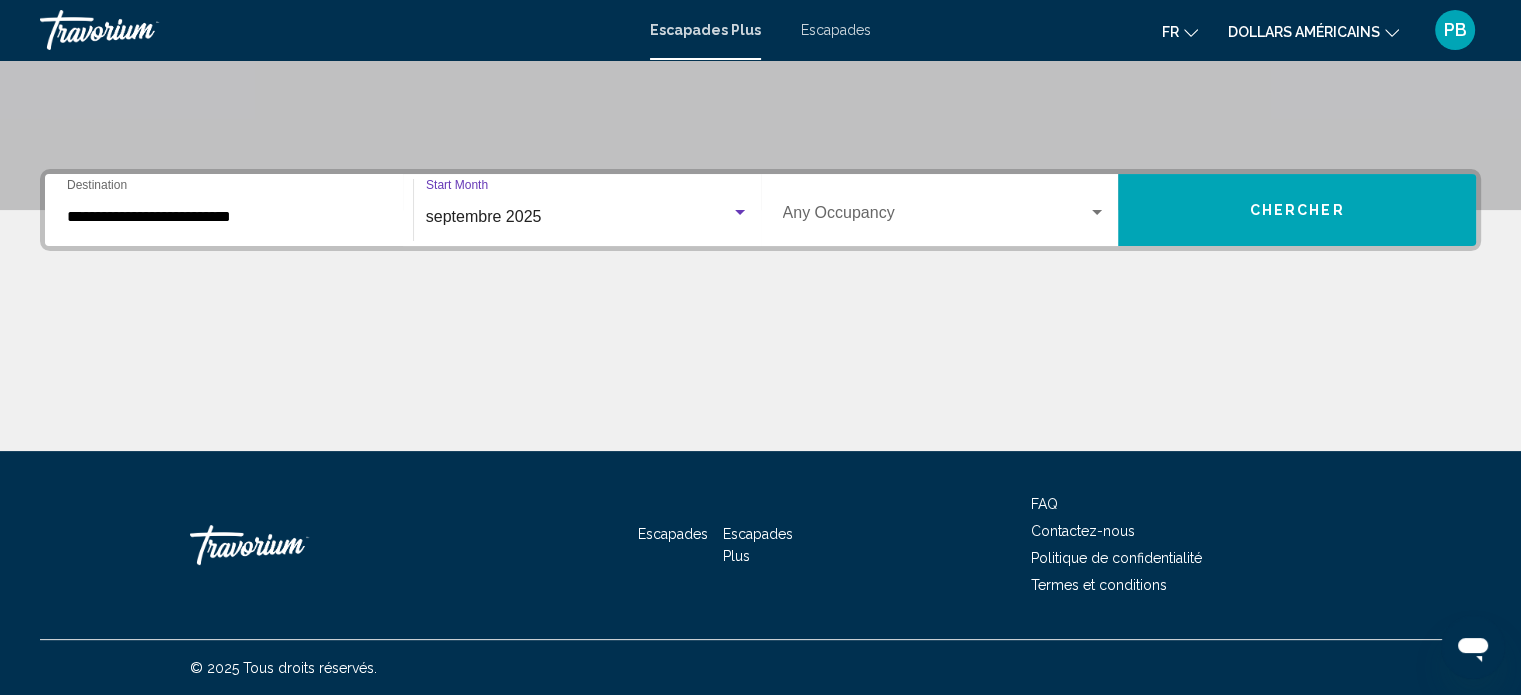 click at bounding box center [936, 217] 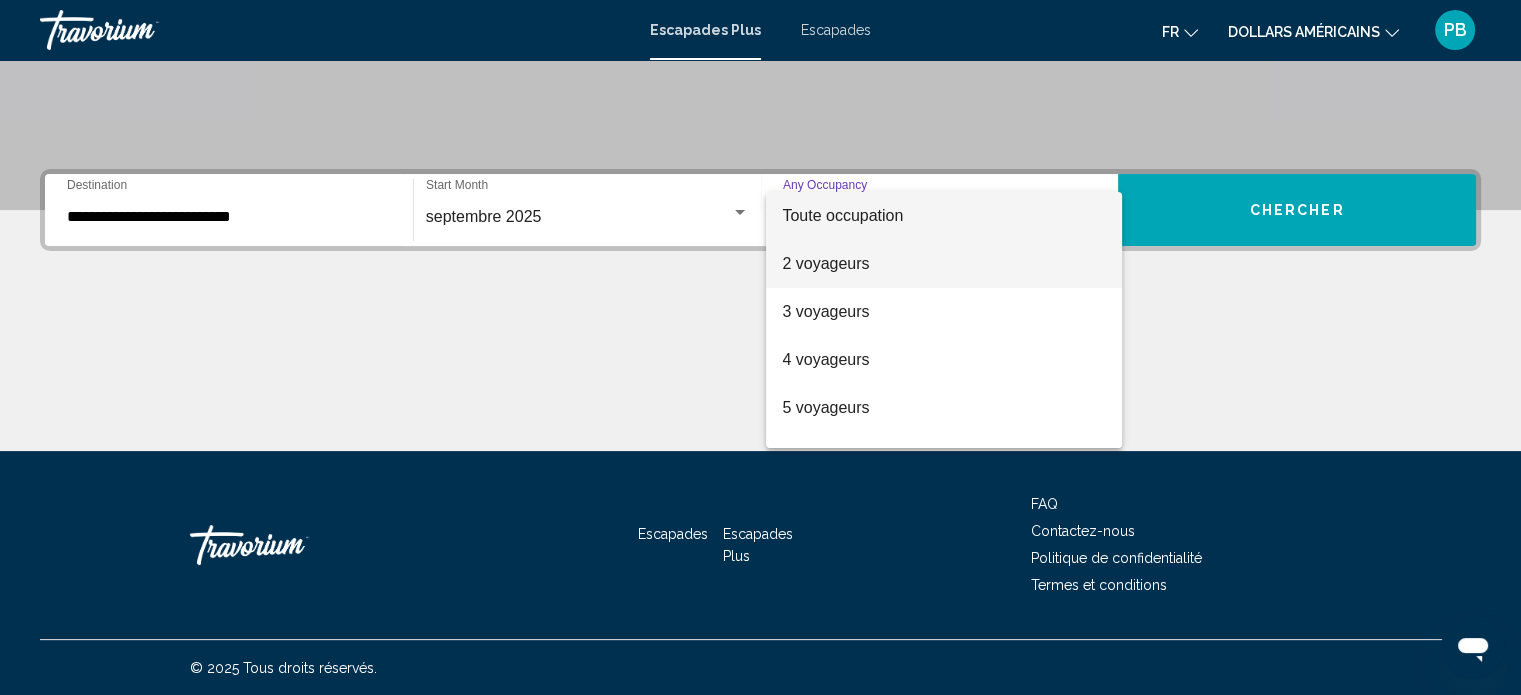 click on "2 voyageurs" at bounding box center (825, 263) 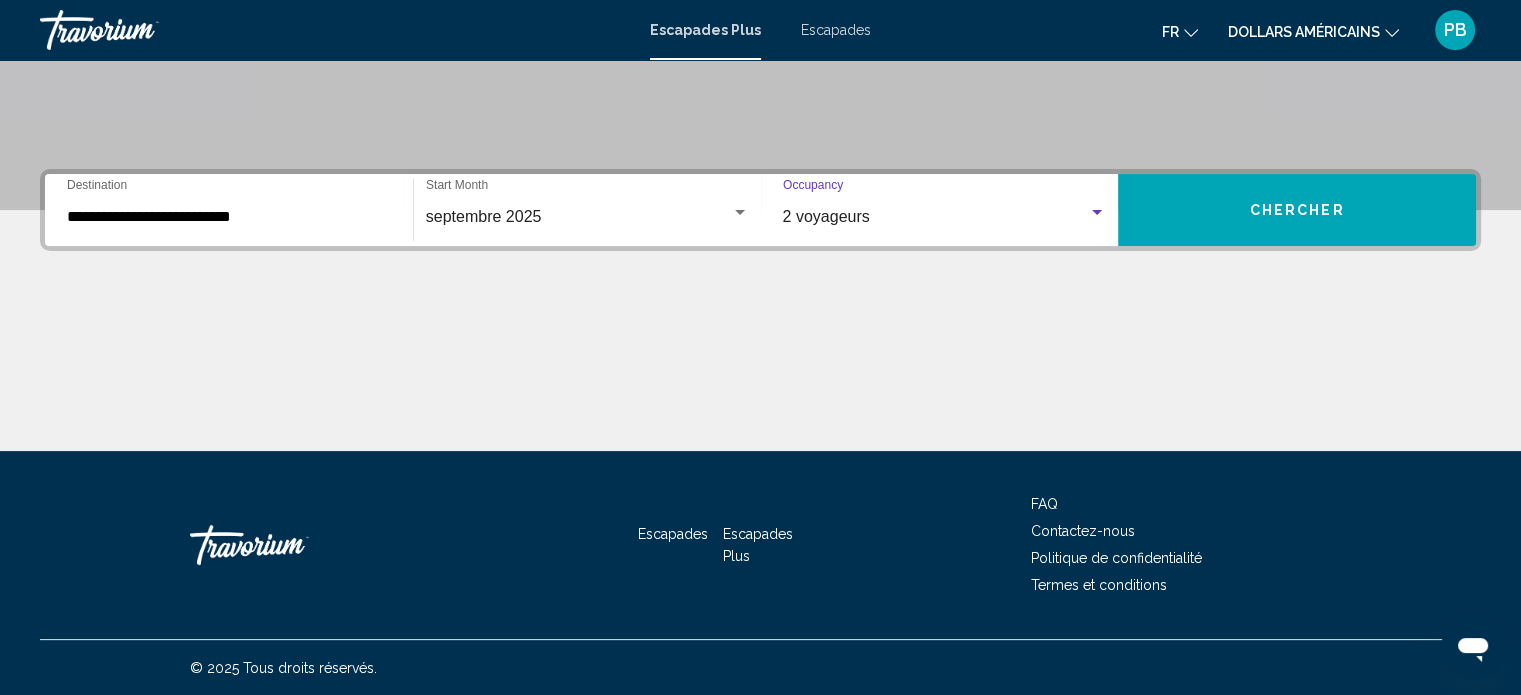 click on "Chercher" at bounding box center (1297, 210) 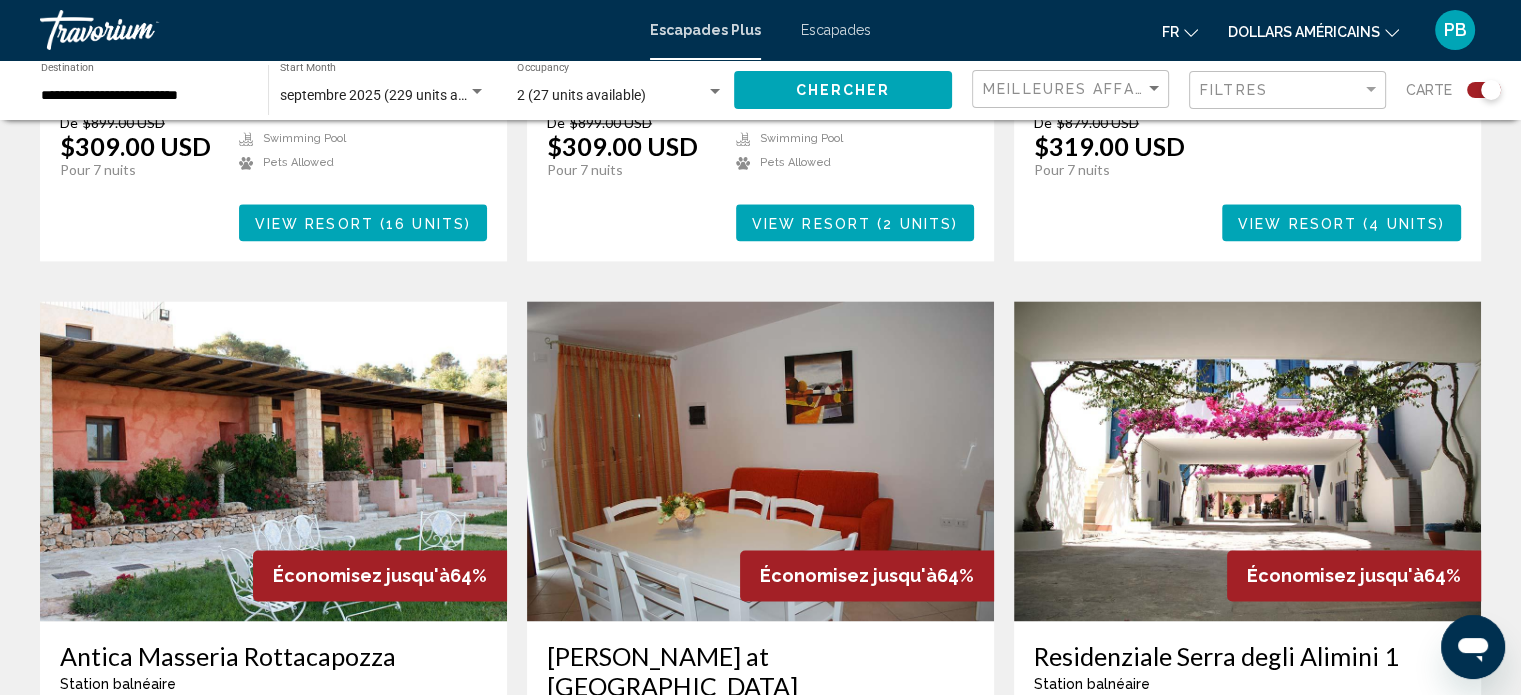scroll, scrollTop: 3000, scrollLeft: 0, axis: vertical 